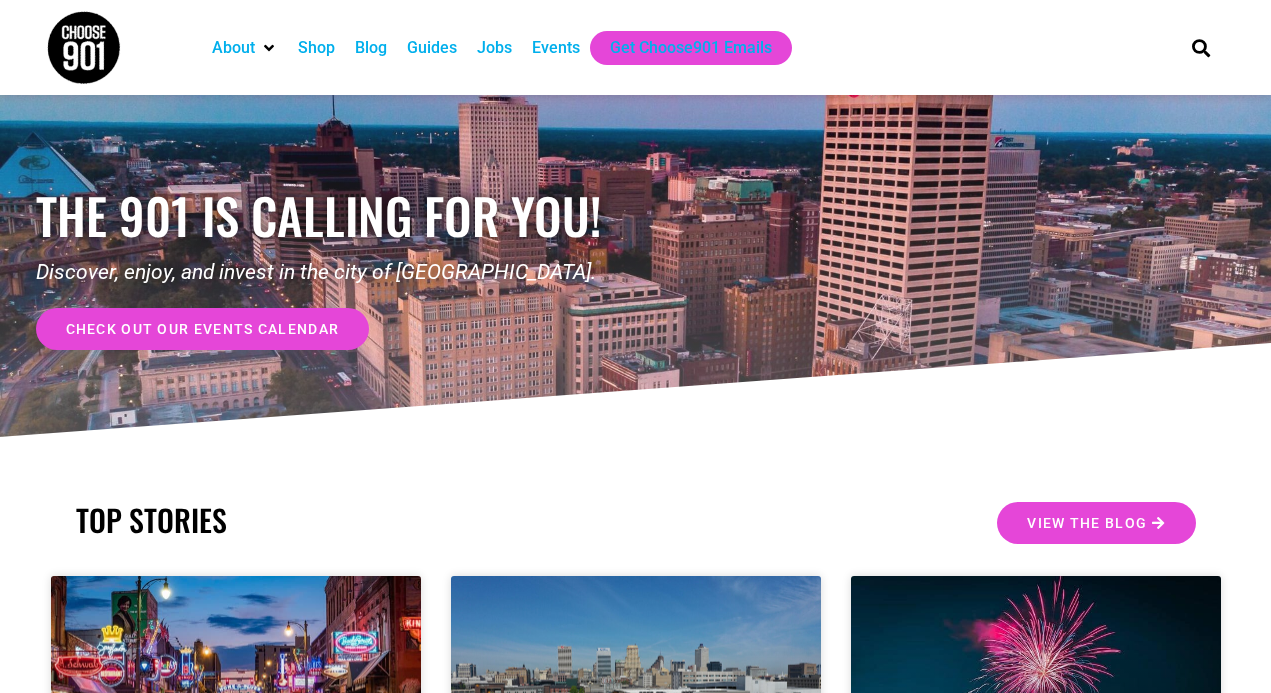scroll, scrollTop: 0, scrollLeft: 0, axis: both 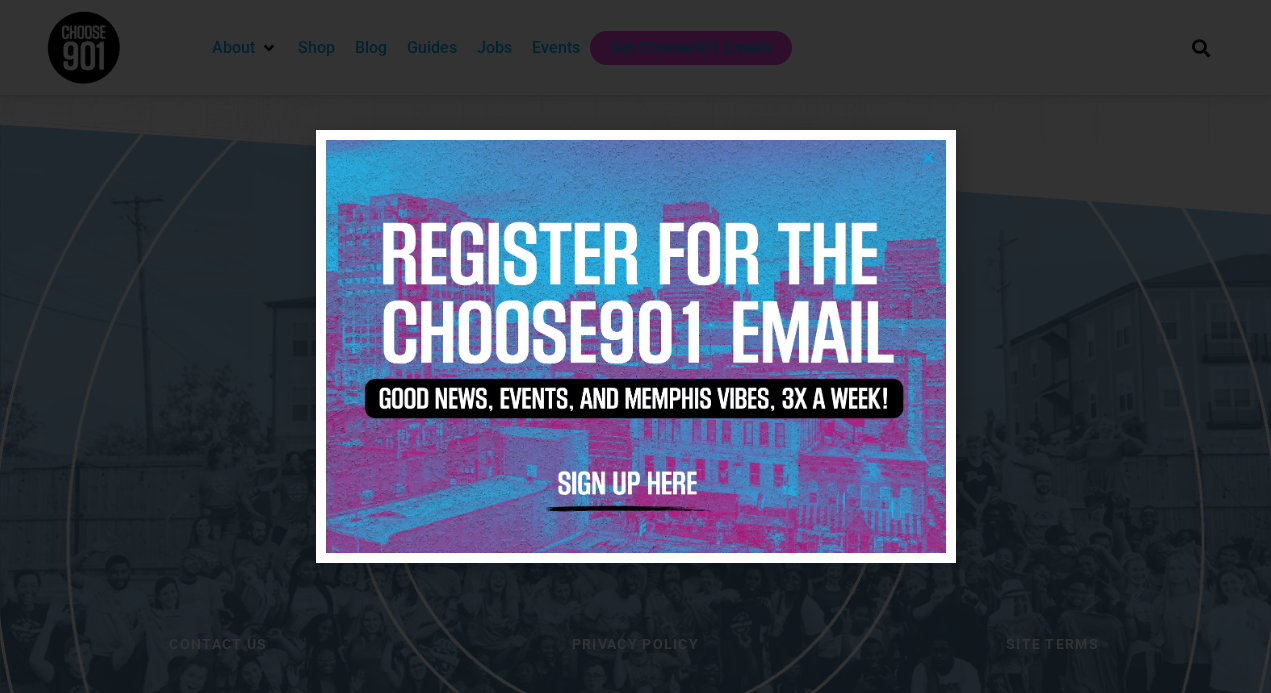 click at bounding box center [635, 346] 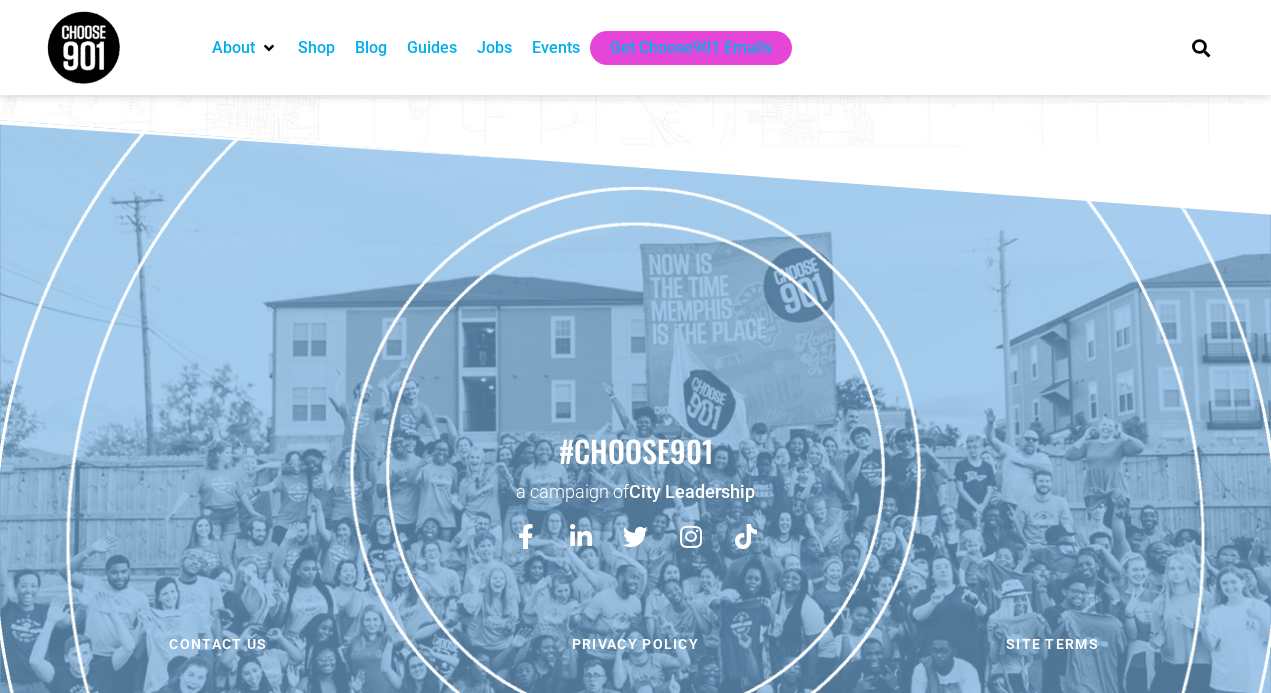 click on "Events" at bounding box center [556, 48] 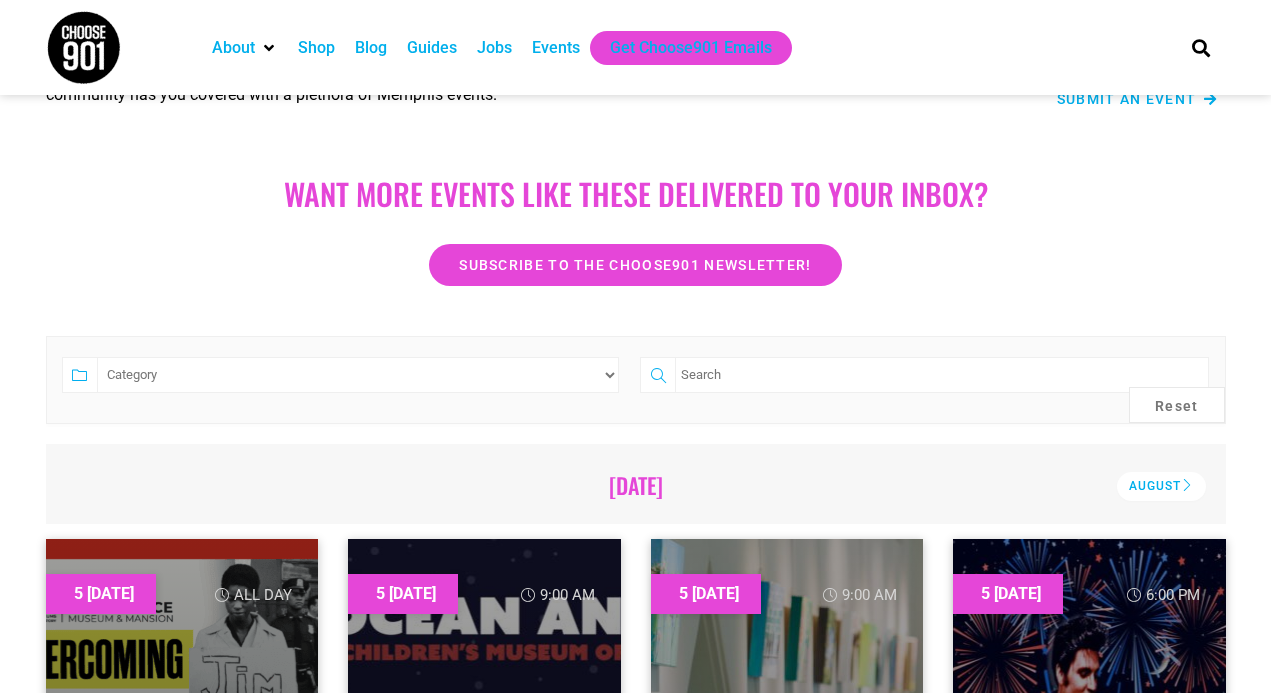scroll, scrollTop: 227, scrollLeft: 0, axis: vertical 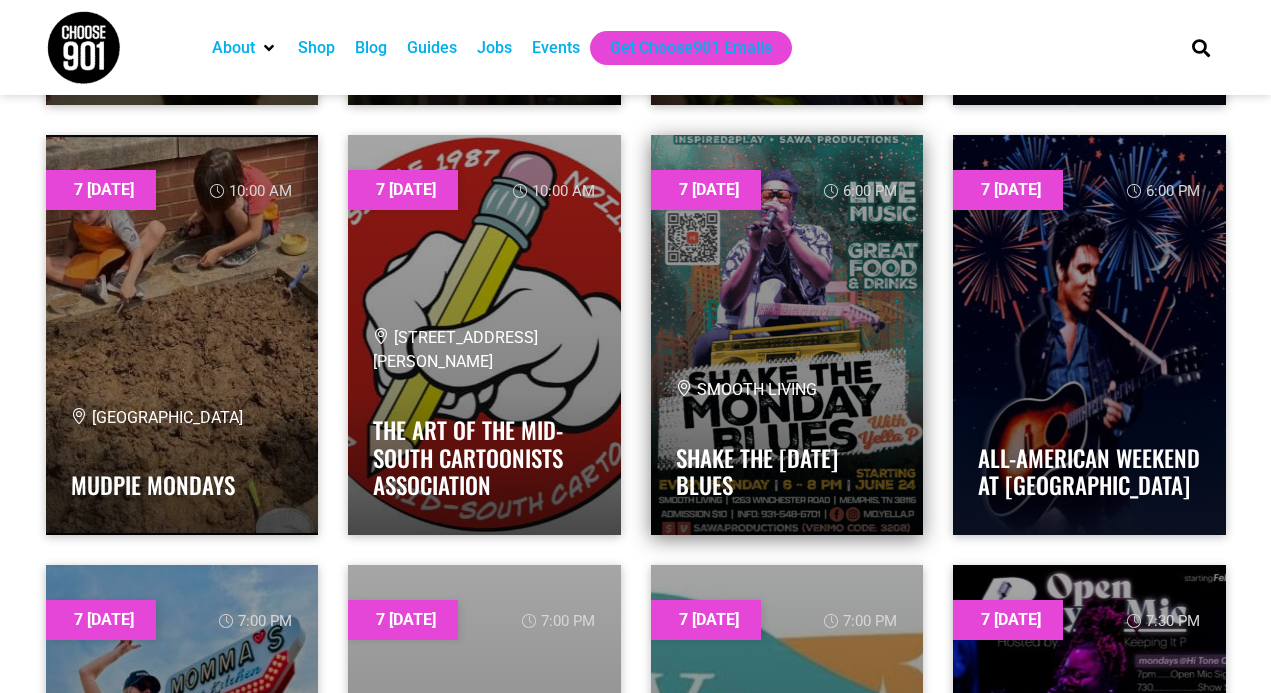 click on "SMOOTH LIVING" at bounding box center [787, 390] 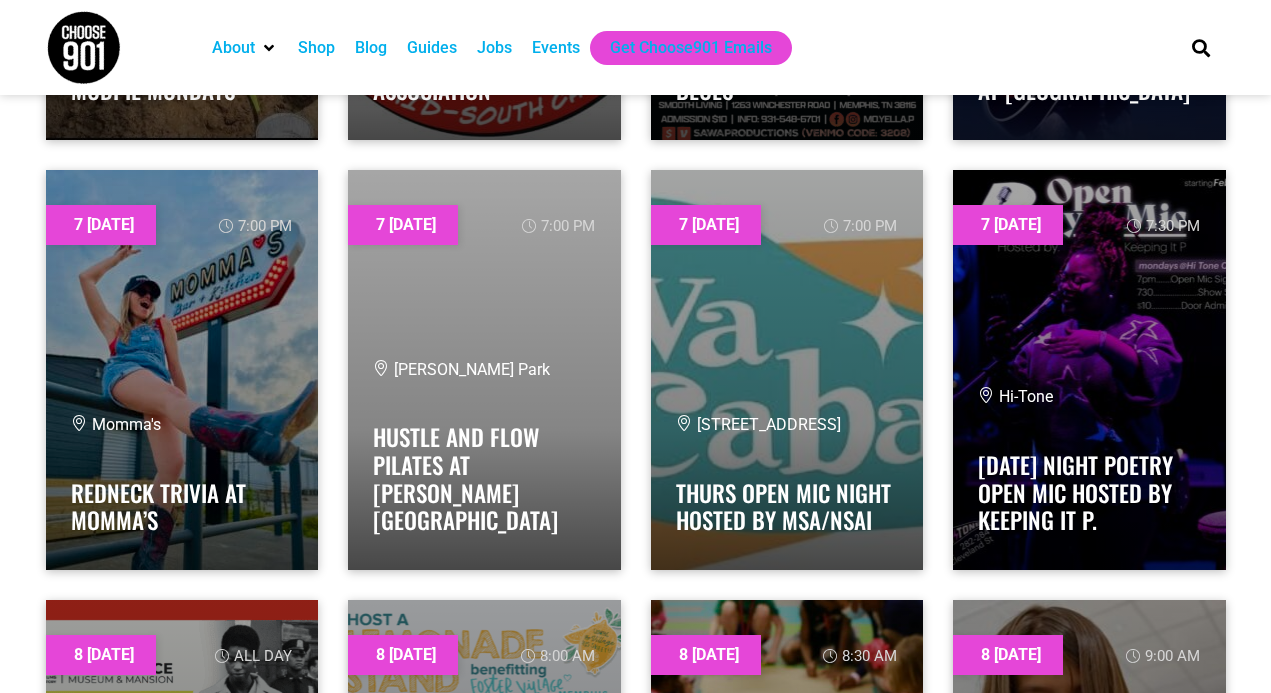 scroll, scrollTop: 3603, scrollLeft: 0, axis: vertical 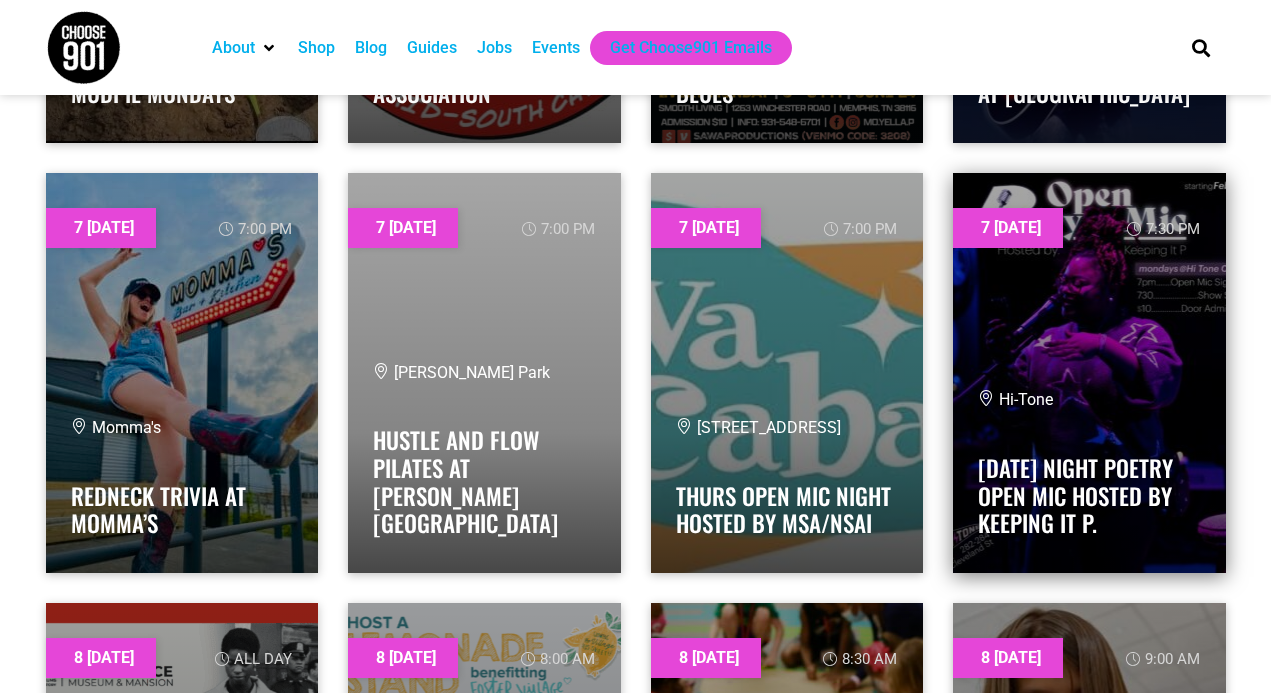 click on "Hi-Tone
Monday Night Poetry Open Mic hosted by Keeping It P." at bounding box center (1089, 467) 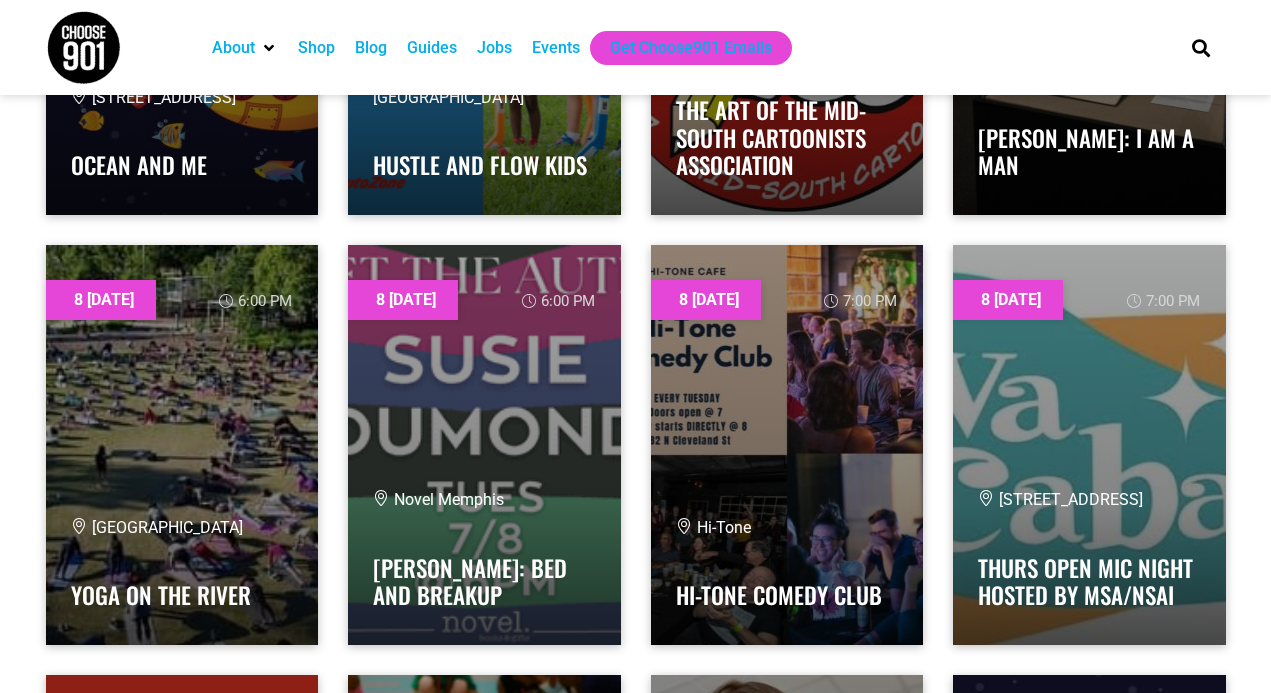 scroll, scrollTop: 4826, scrollLeft: 0, axis: vertical 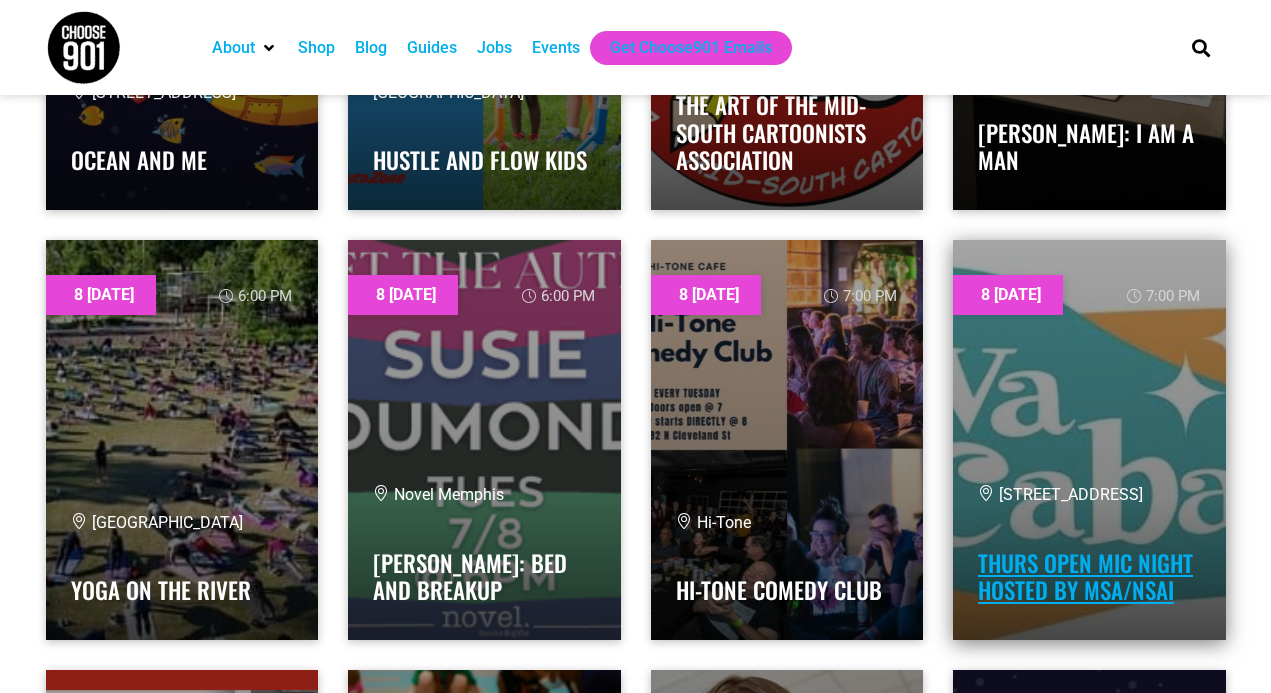 click on "Thurs Open Mic Night hosted by MSA/NSAI" at bounding box center (1085, 577) 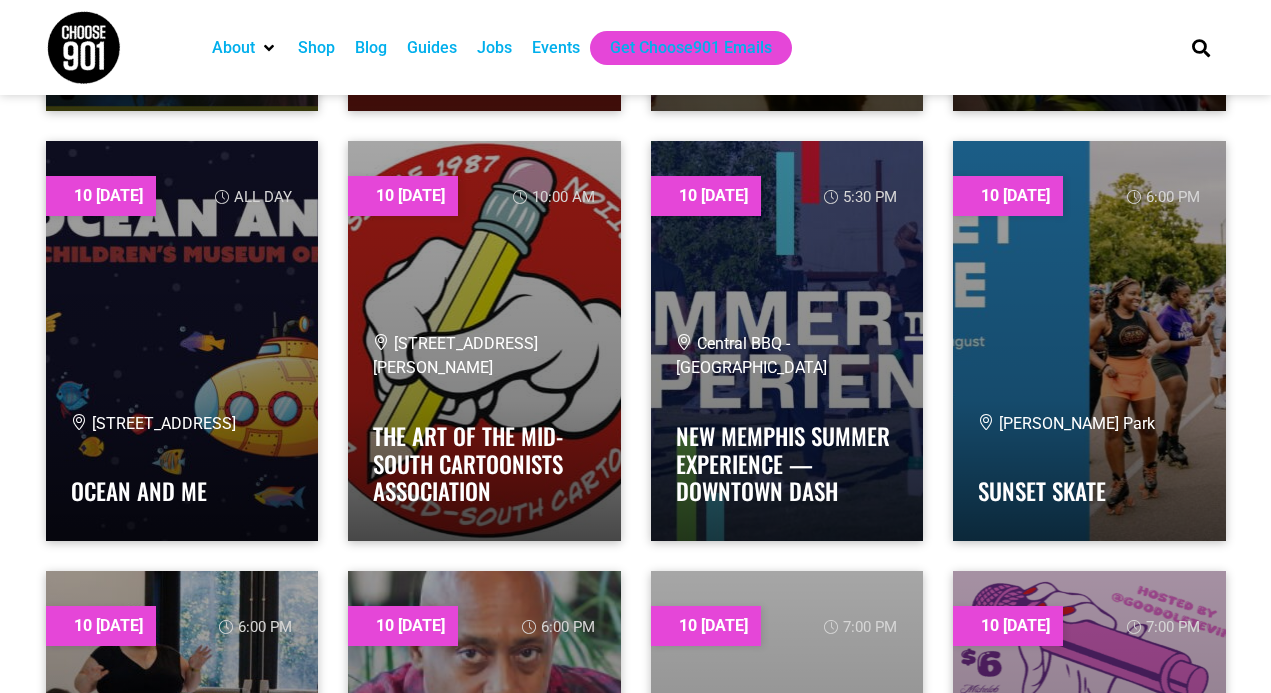 scroll, scrollTop: 7070, scrollLeft: 0, axis: vertical 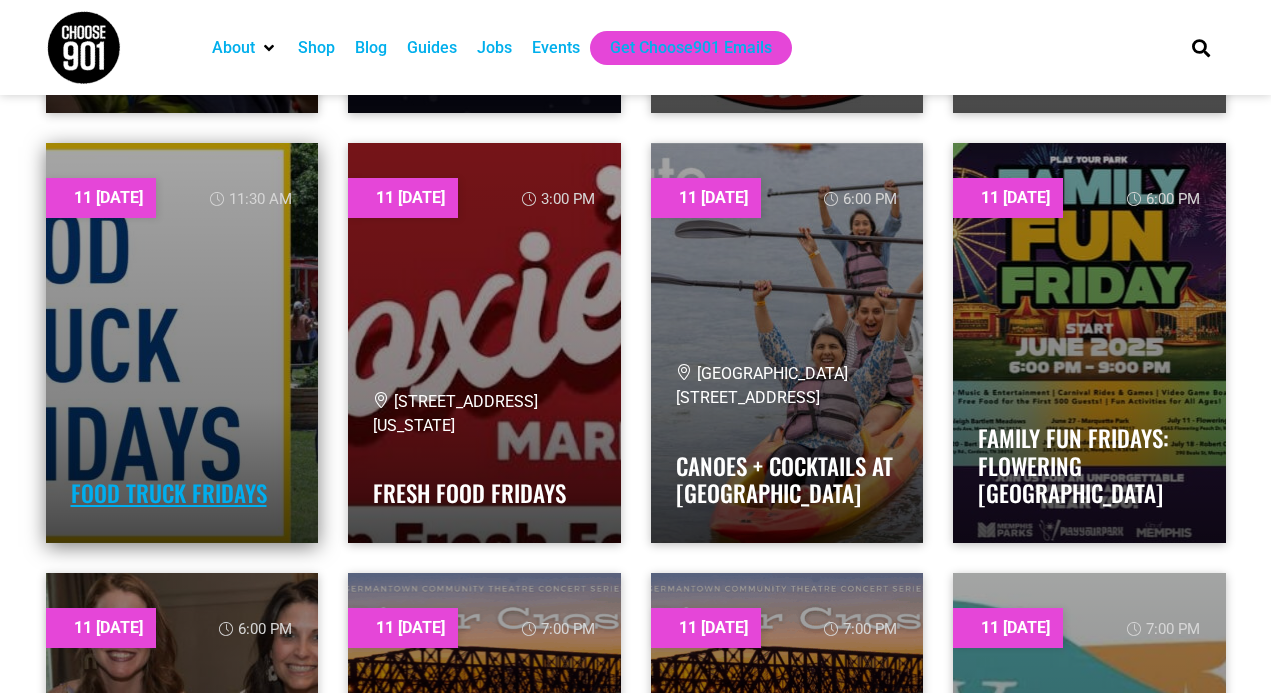 click on "Food Truck Fridays" at bounding box center [169, 493] 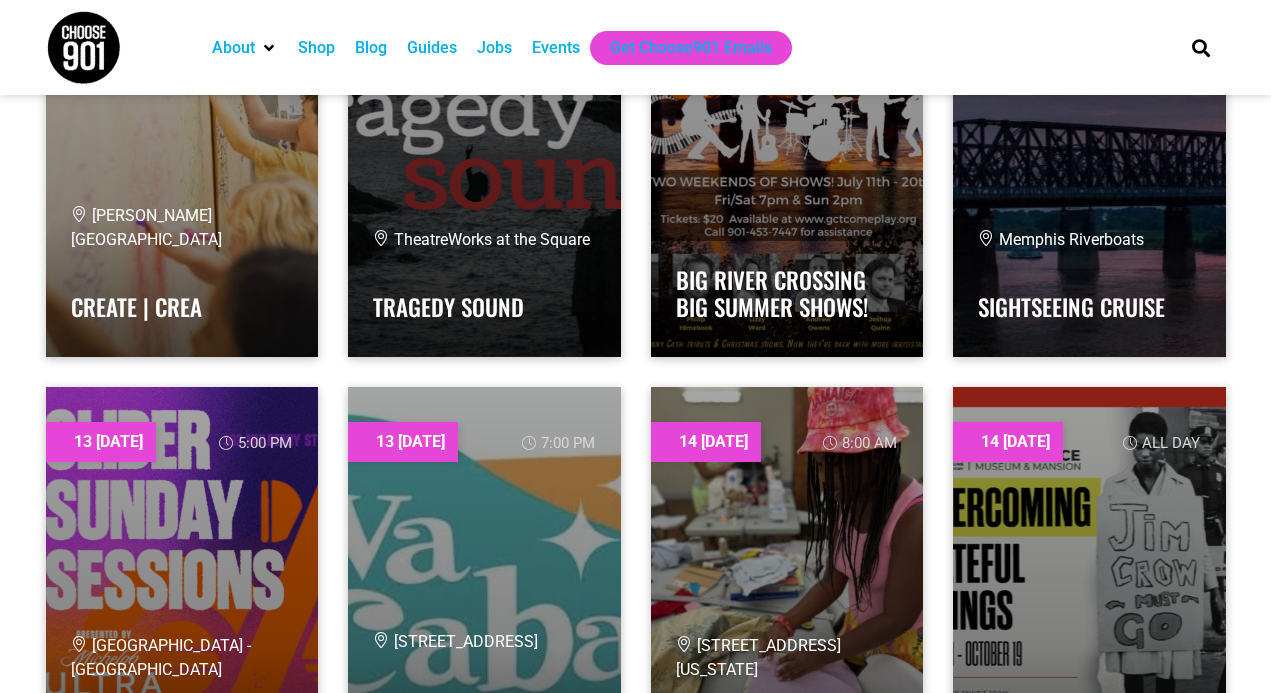 scroll, scrollTop: 12680, scrollLeft: 0, axis: vertical 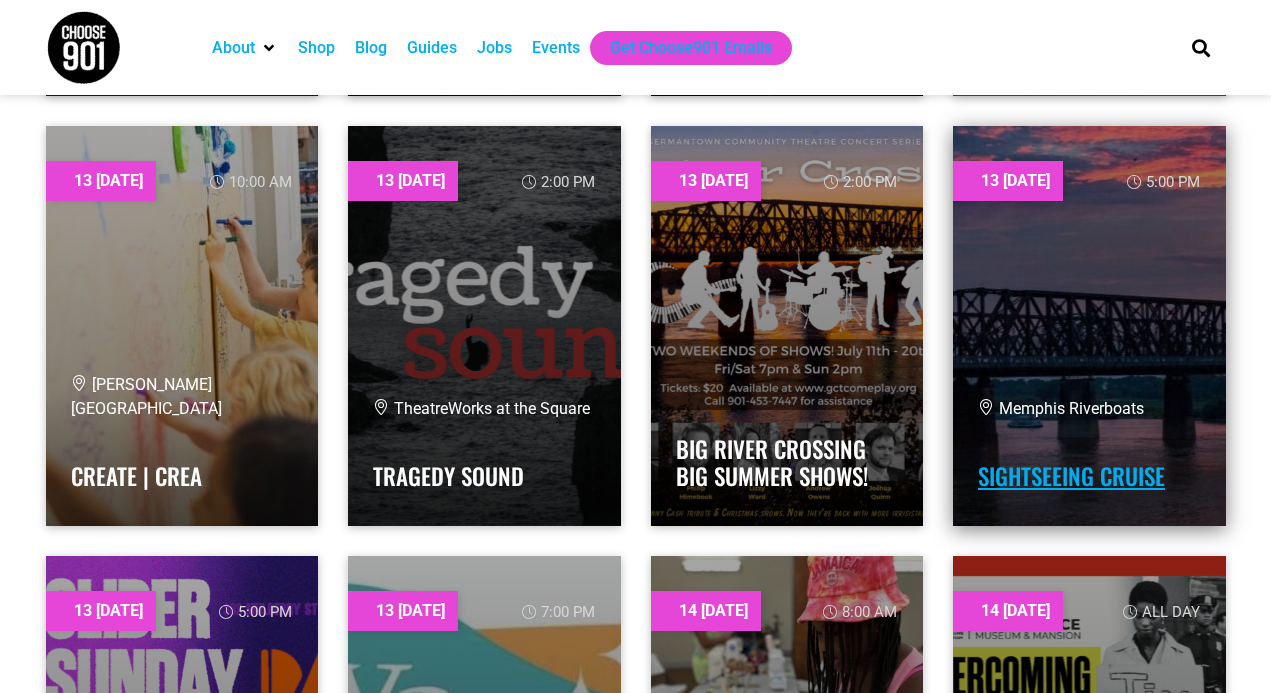 click on "Sightseeing Cruise" at bounding box center [1071, 476] 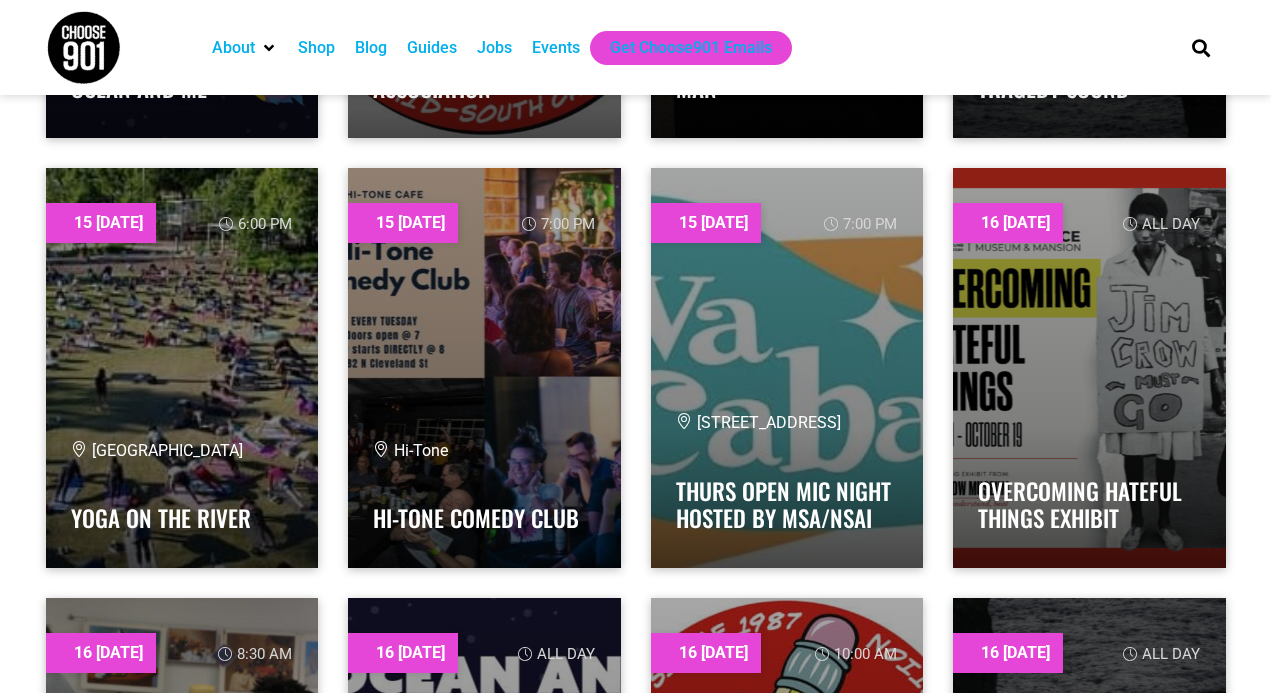 scroll, scrollTop: 15645, scrollLeft: 0, axis: vertical 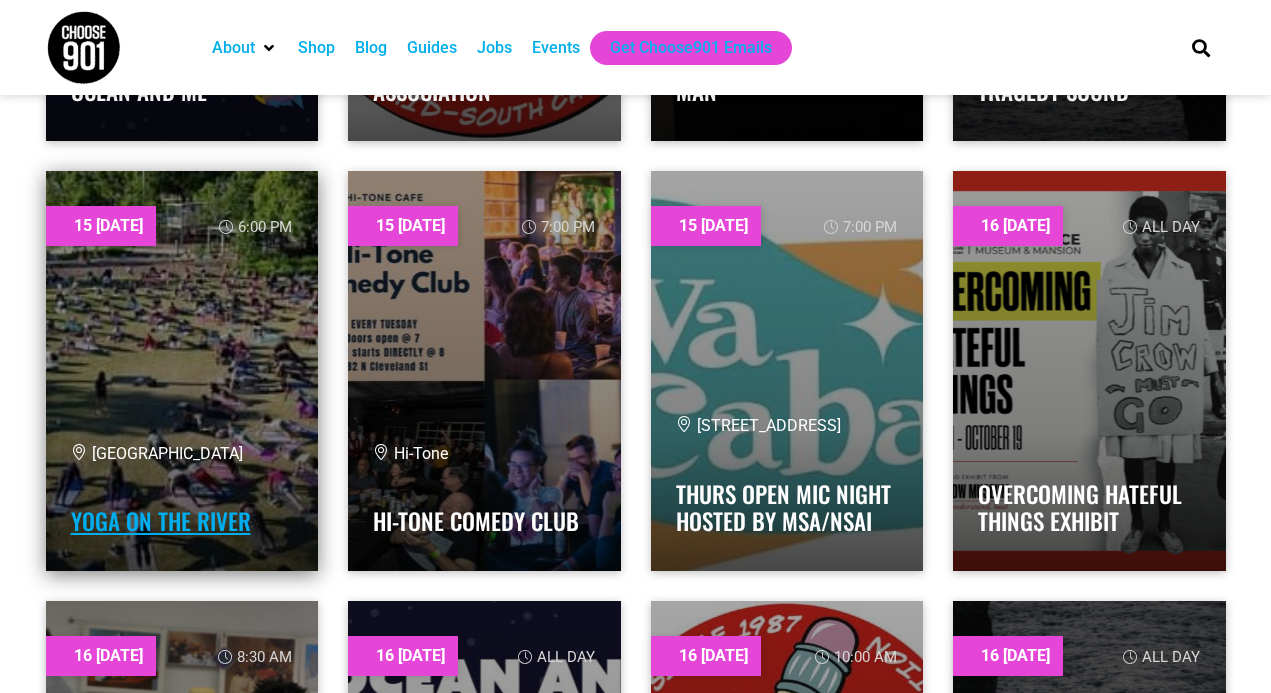 click on "Yoga on the River" at bounding box center [161, 521] 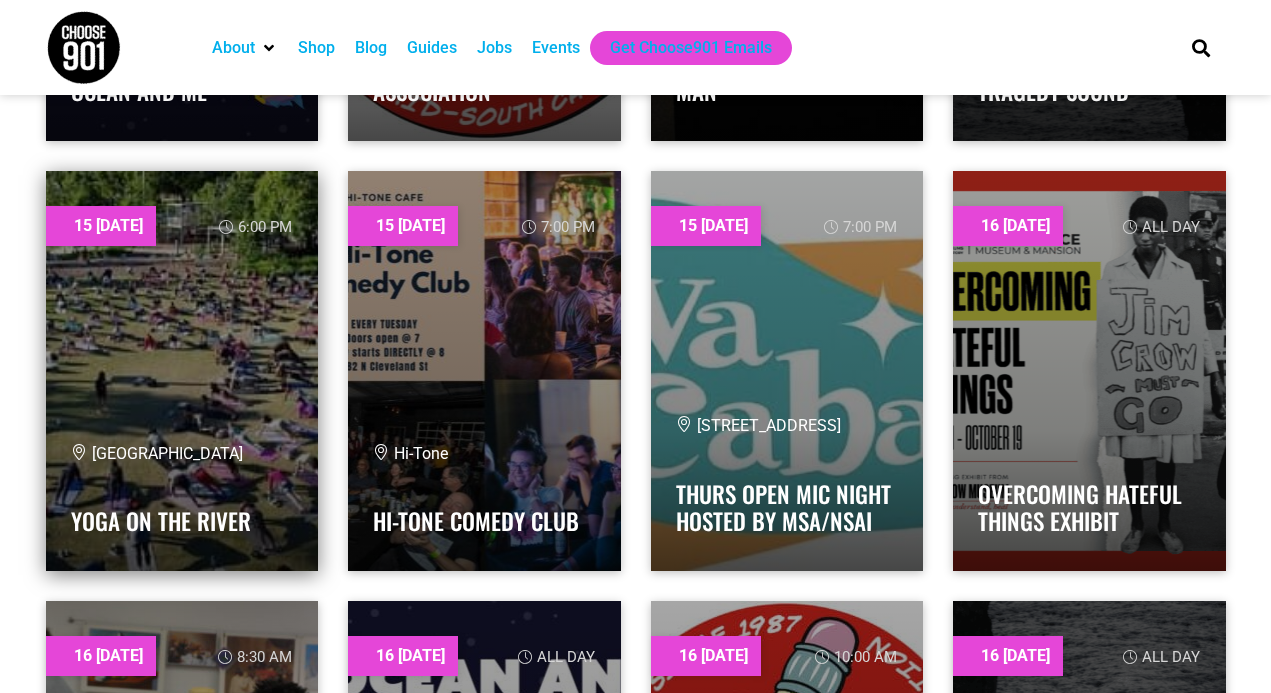 click at bounding box center [182, 371] 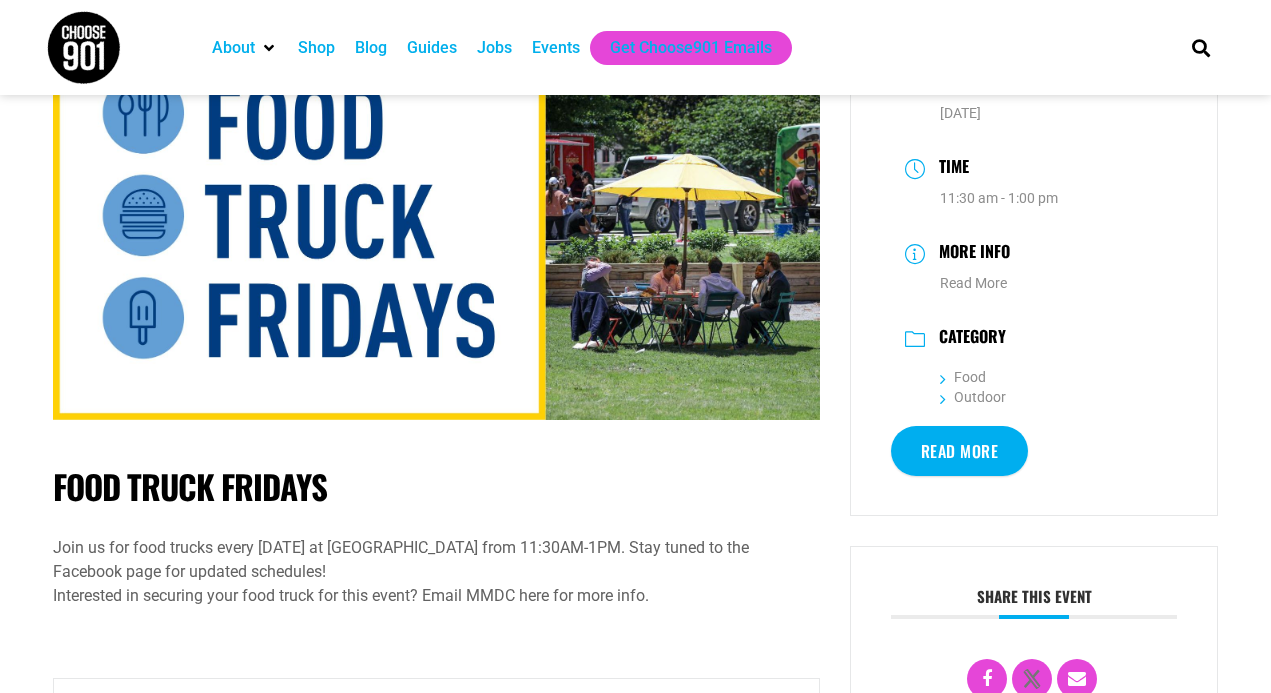 scroll, scrollTop: 108, scrollLeft: 0, axis: vertical 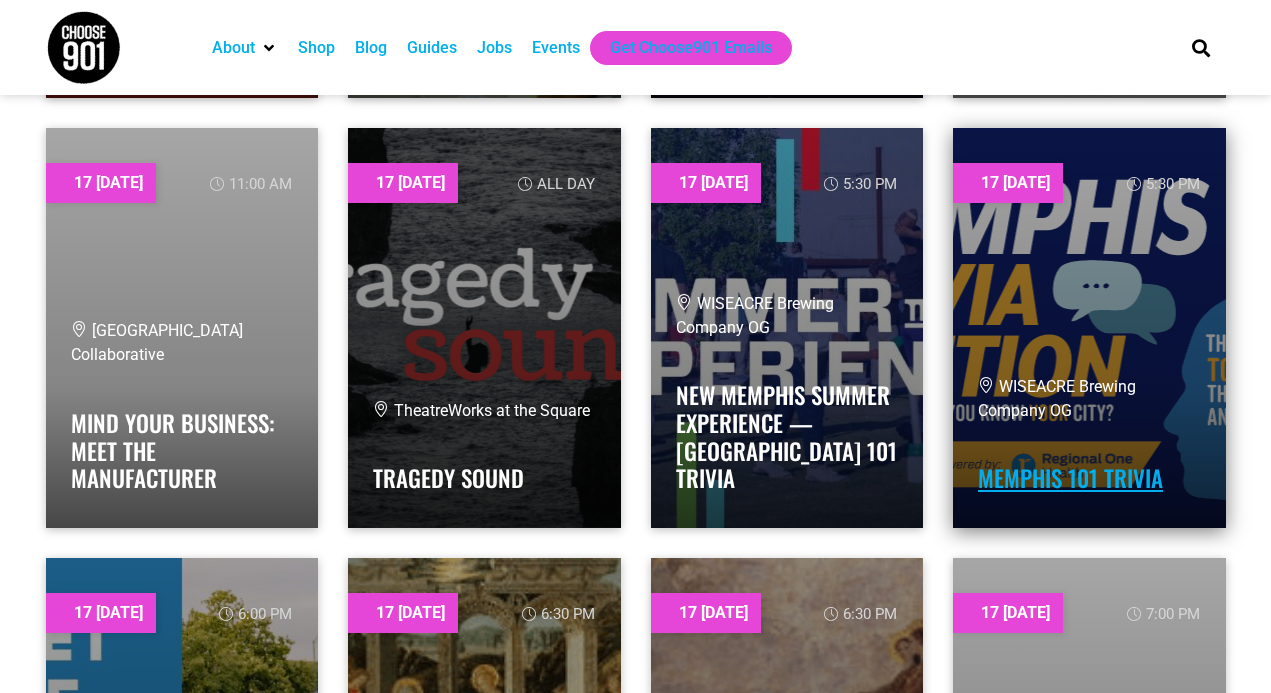 click on "Memphis 101 Trivia" at bounding box center (1070, 478) 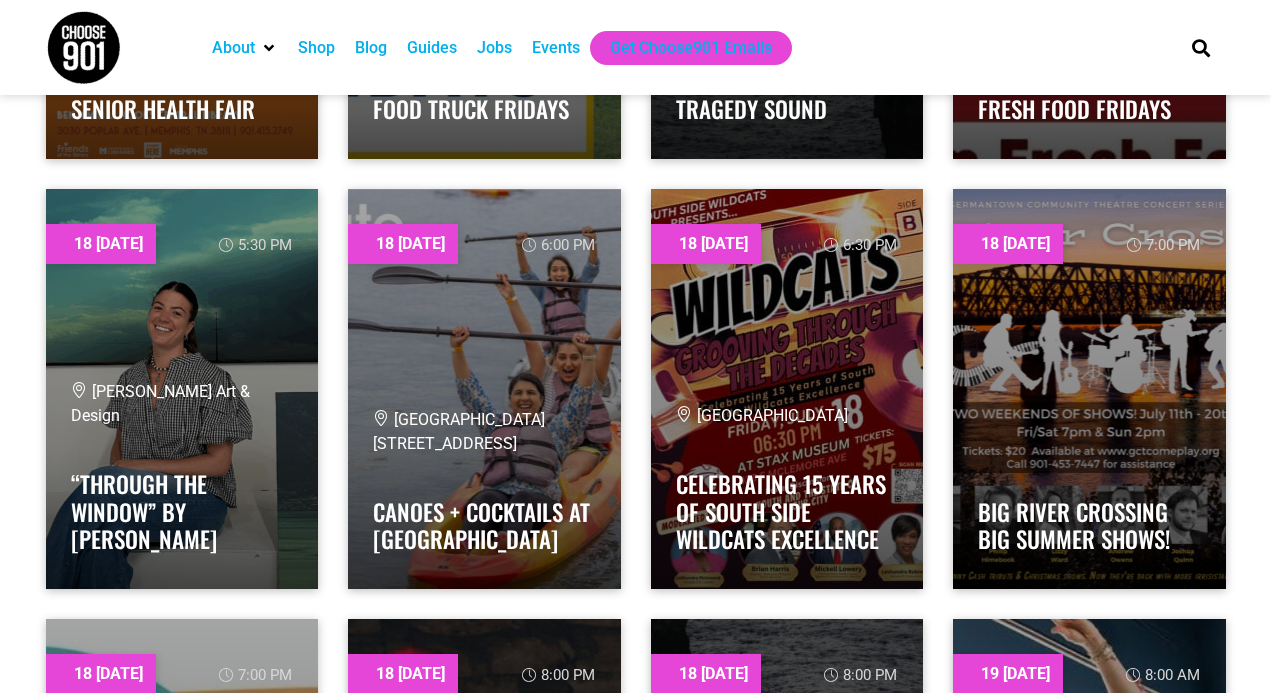 scroll, scrollTop: 19926, scrollLeft: 0, axis: vertical 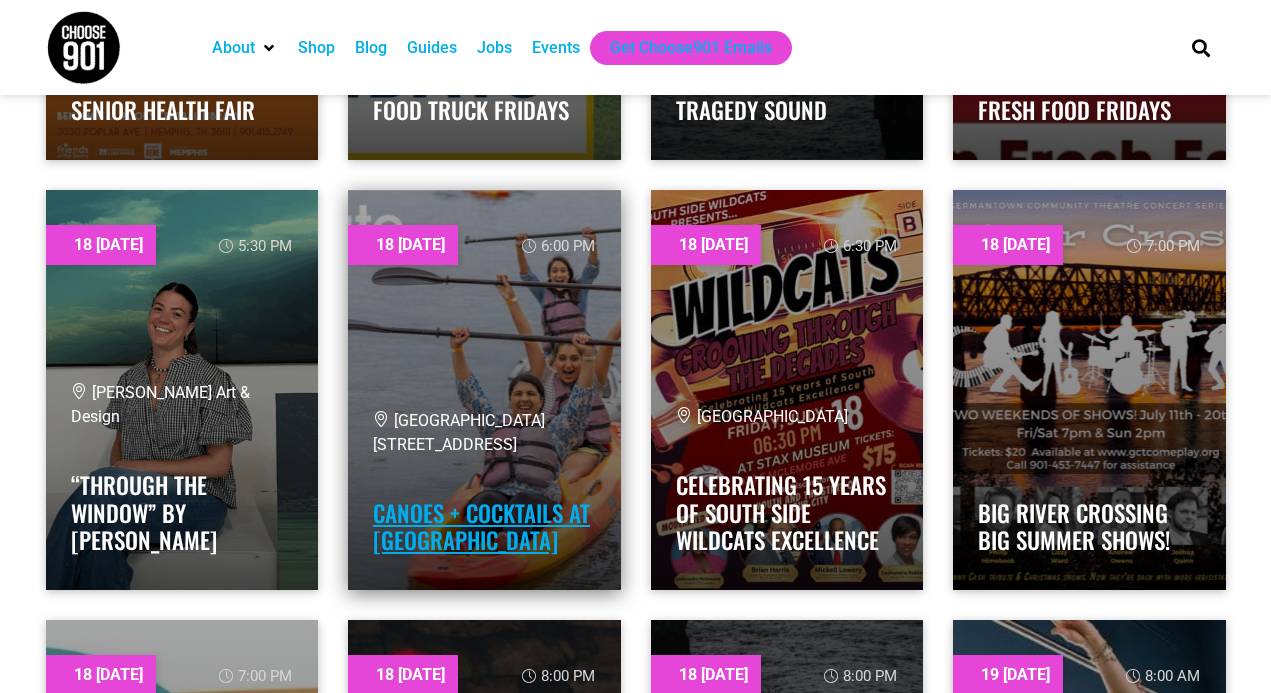click on "Canoes + Cocktails at [GEOGRAPHIC_DATA]" at bounding box center (481, 527) 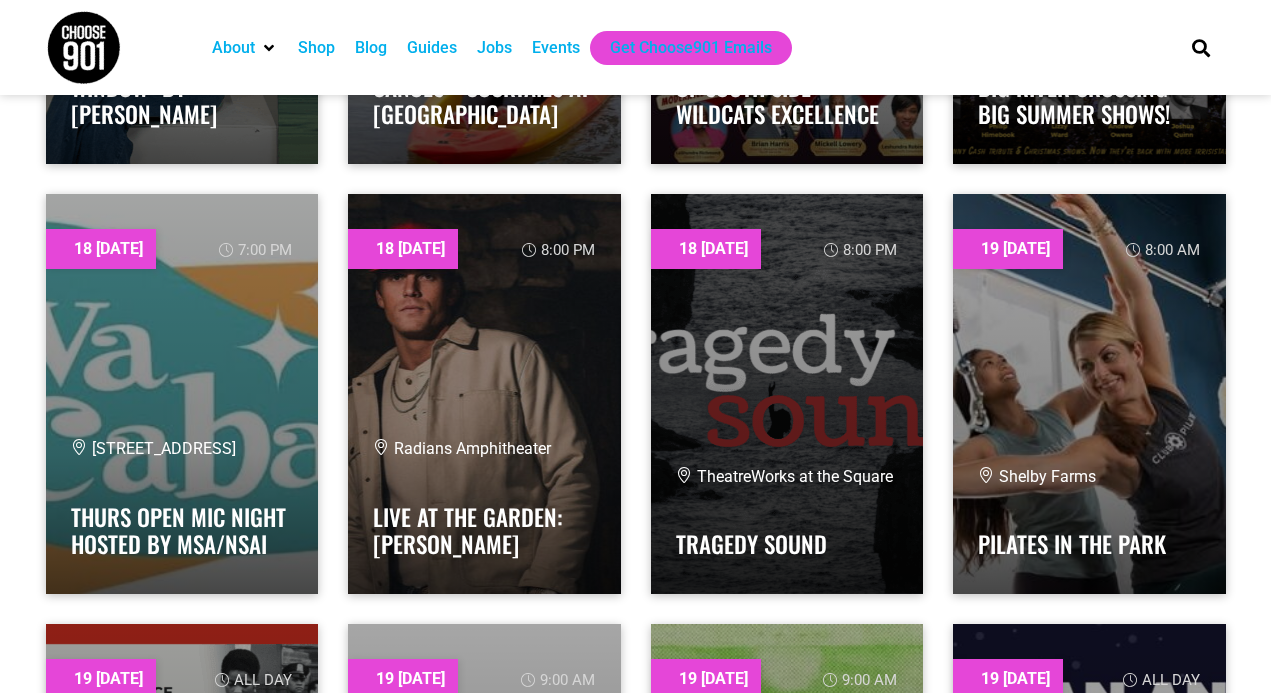 scroll, scrollTop: 20336, scrollLeft: 0, axis: vertical 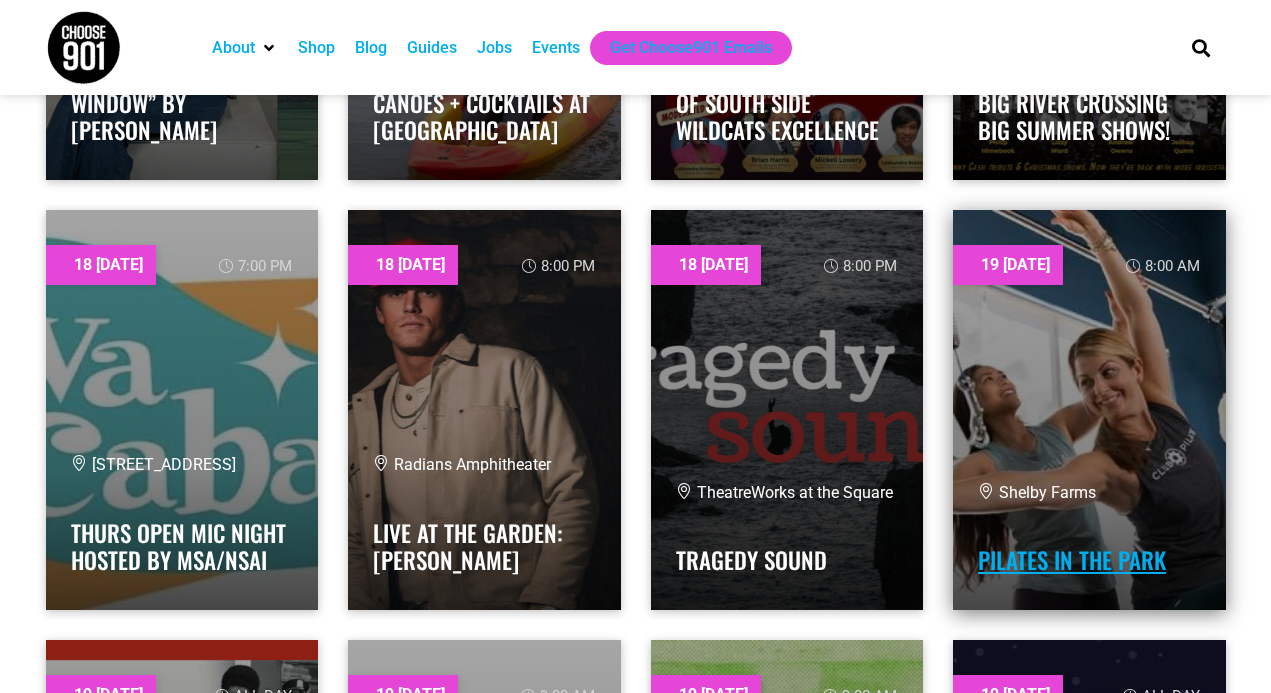 click on "Pilates In The Park" at bounding box center [1072, 560] 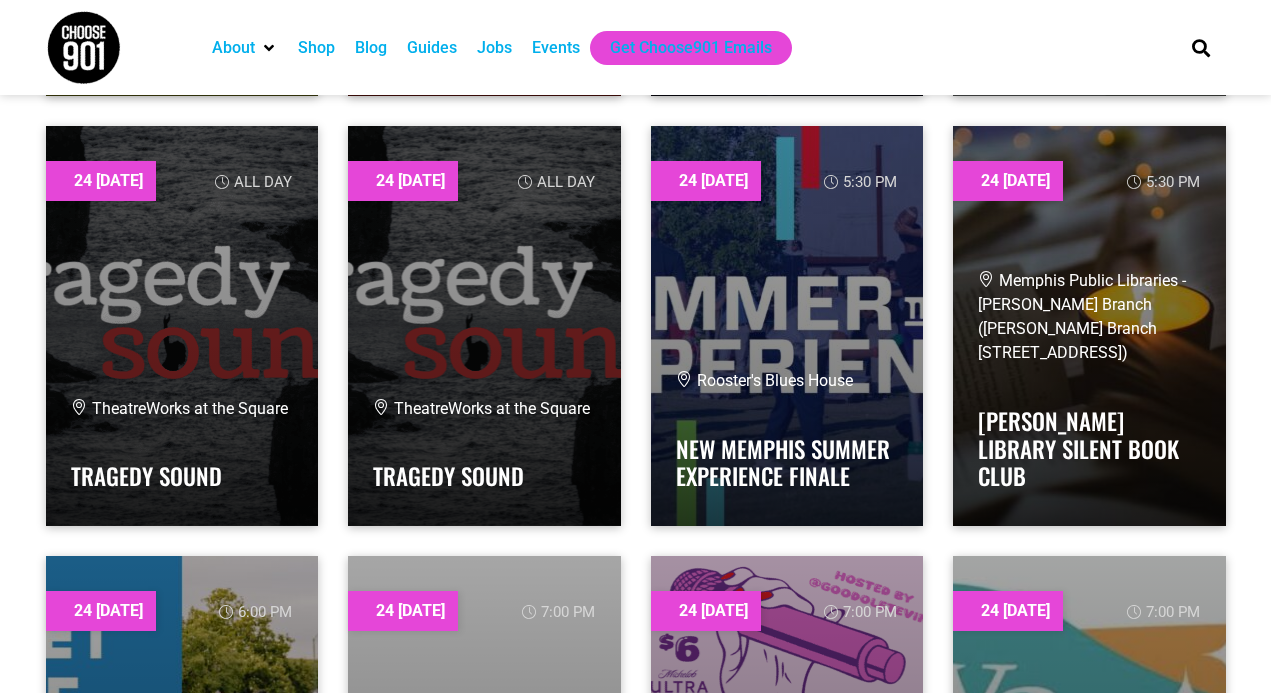 scroll, scrollTop: 28585, scrollLeft: 0, axis: vertical 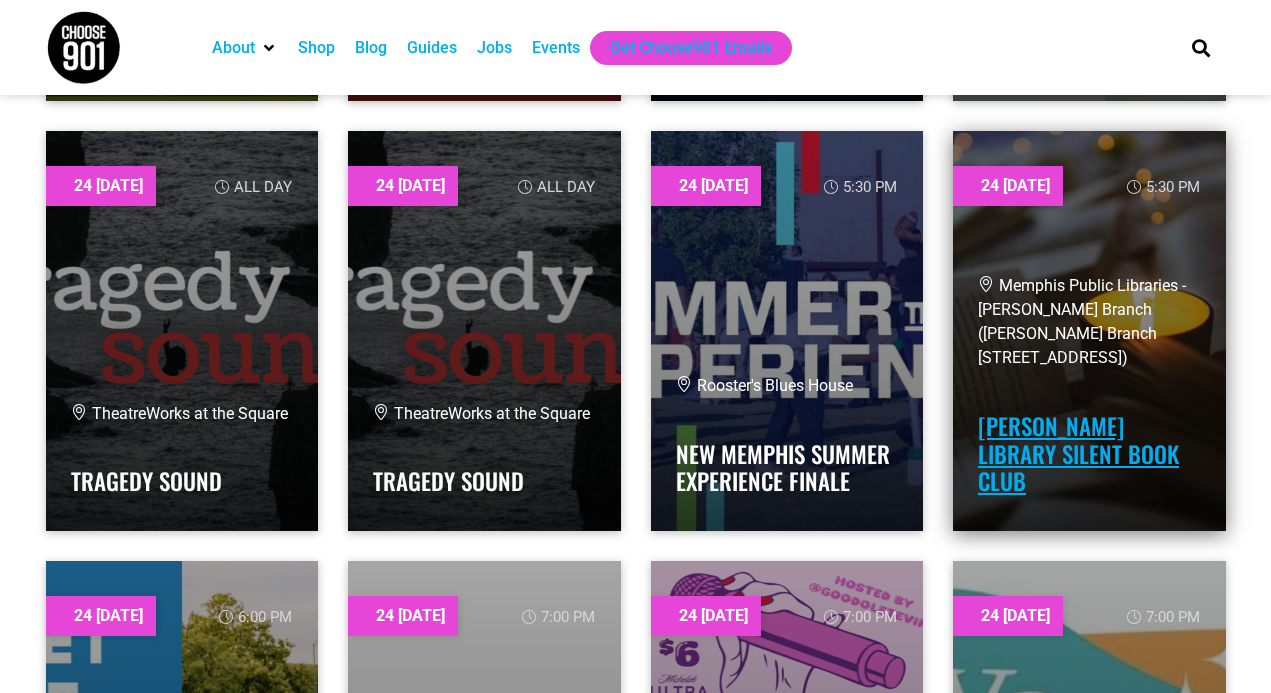 click on "[PERSON_NAME] Library Silent Book Club" at bounding box center (1078, 453) 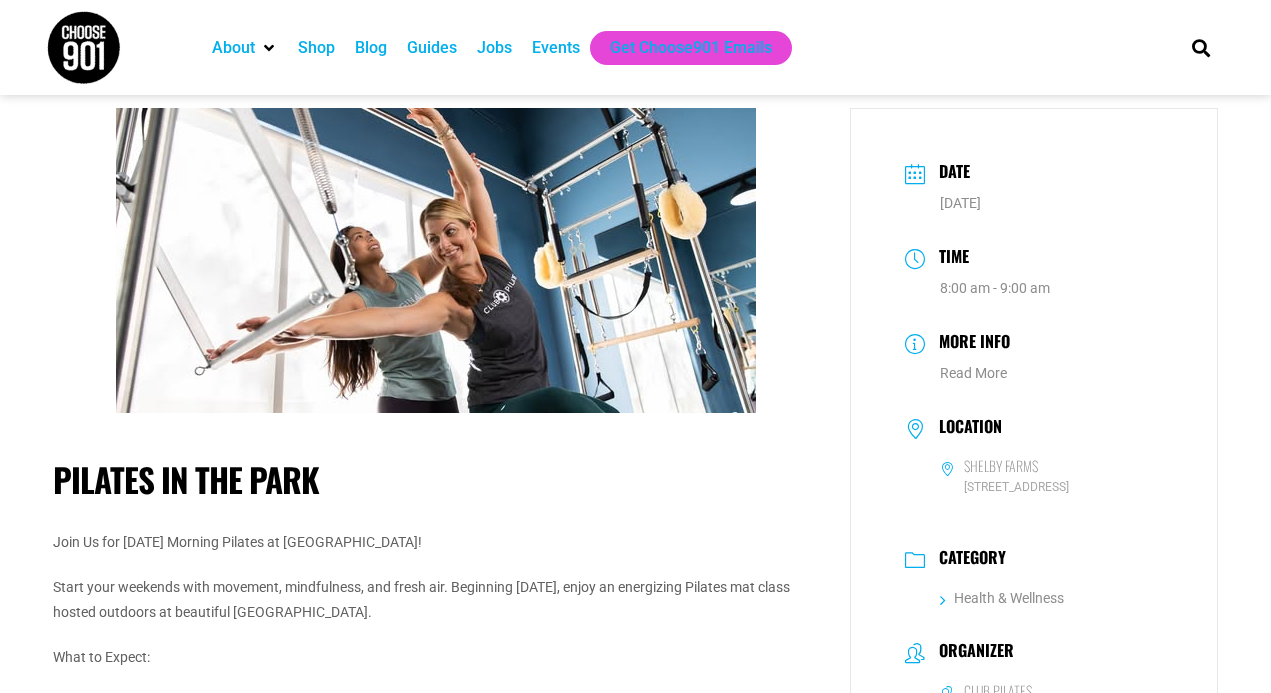 scroll, scrollTop: 0, scrollLeft: 0, axis: both 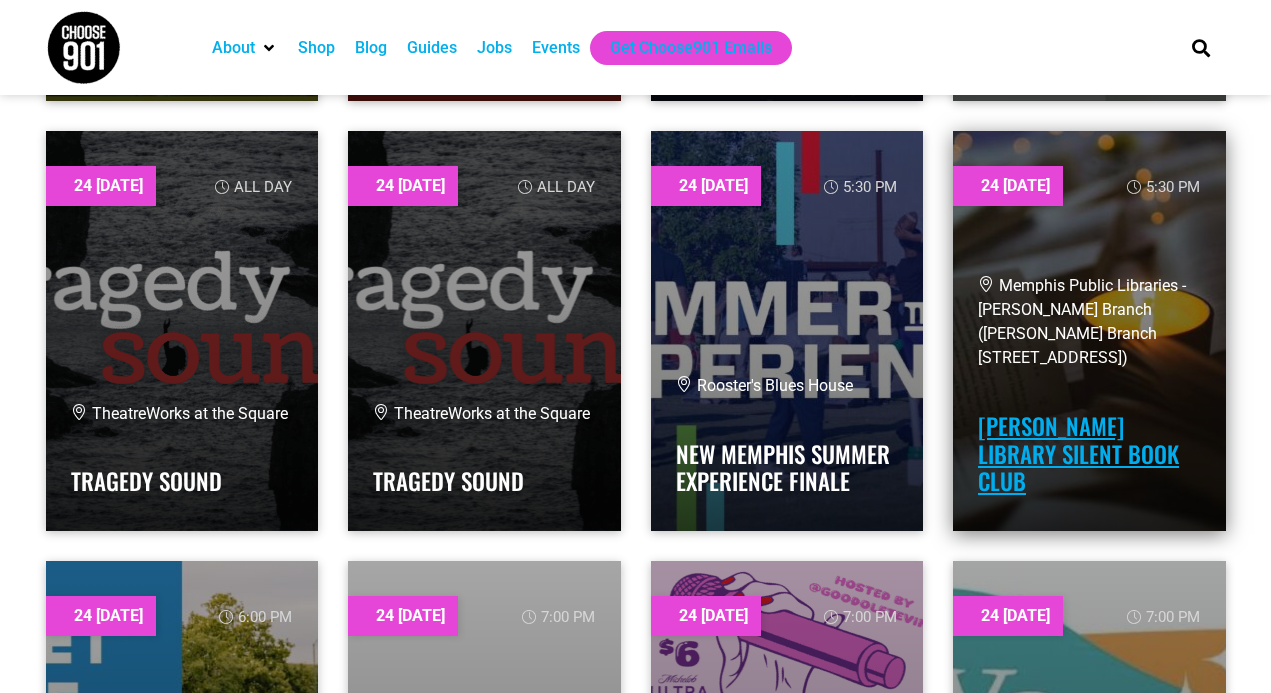 click on "[PERSON_NAME] Library Silent Book Club" at bounding box center [1078, 453] 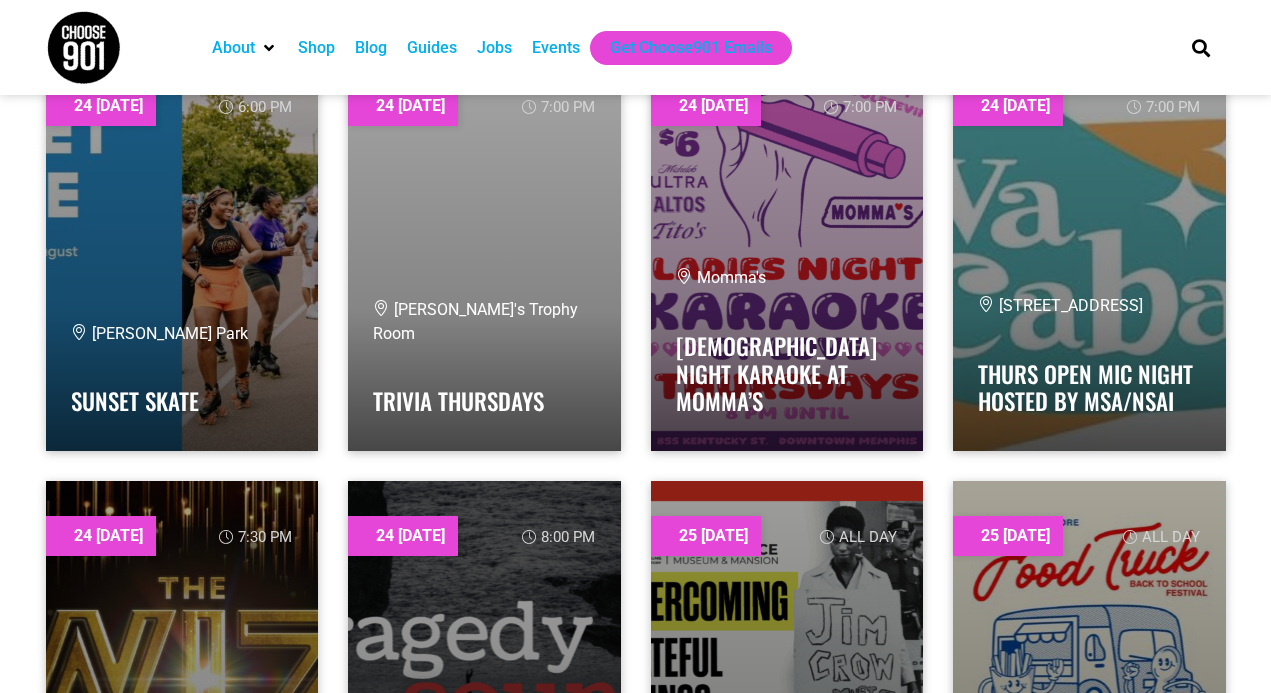 scroll, scrollTop: 29098, scrollLeft: 0, axis: vertical 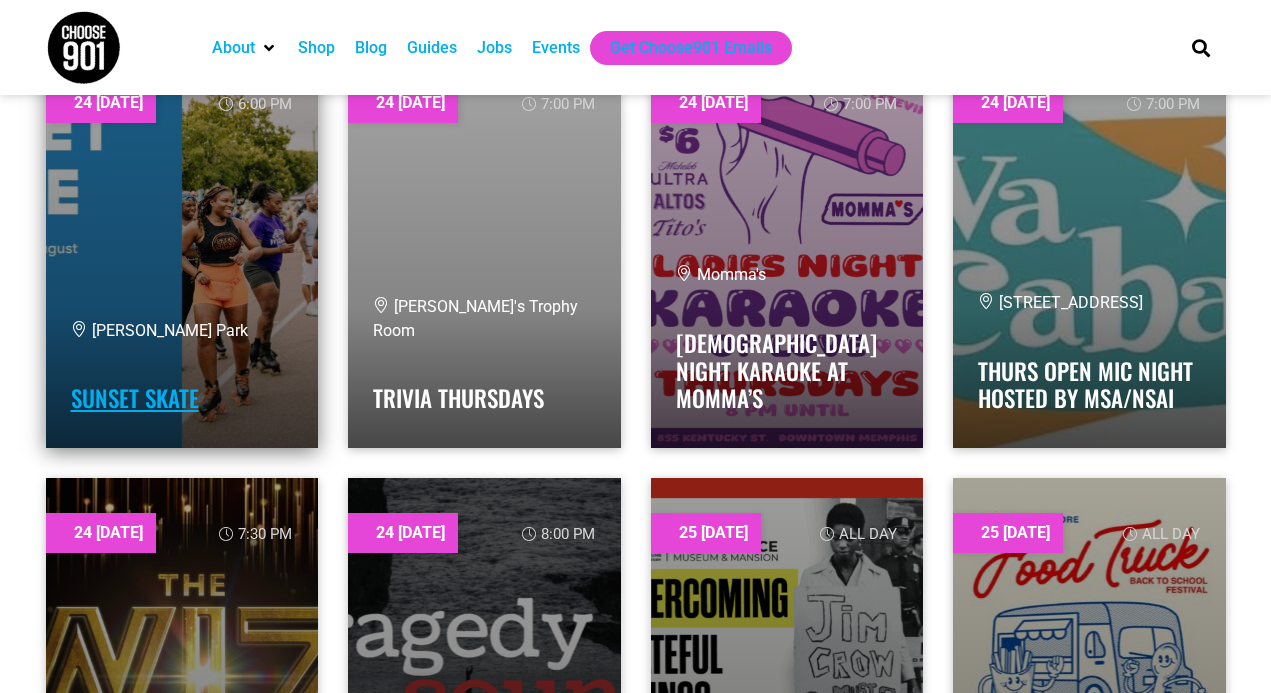 click on "Sunset Skate" at bounding box center (135, 398) 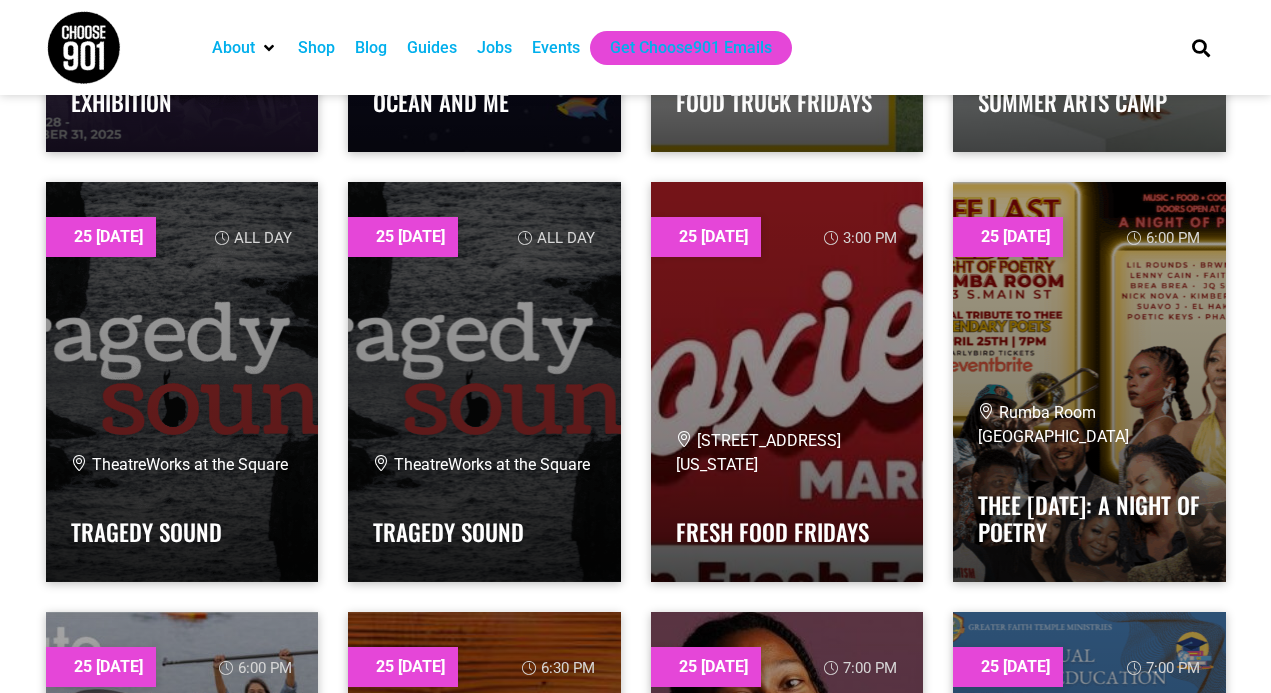 scroll, scrollTop: 30255, scrollLeft: 0, axis: vertical 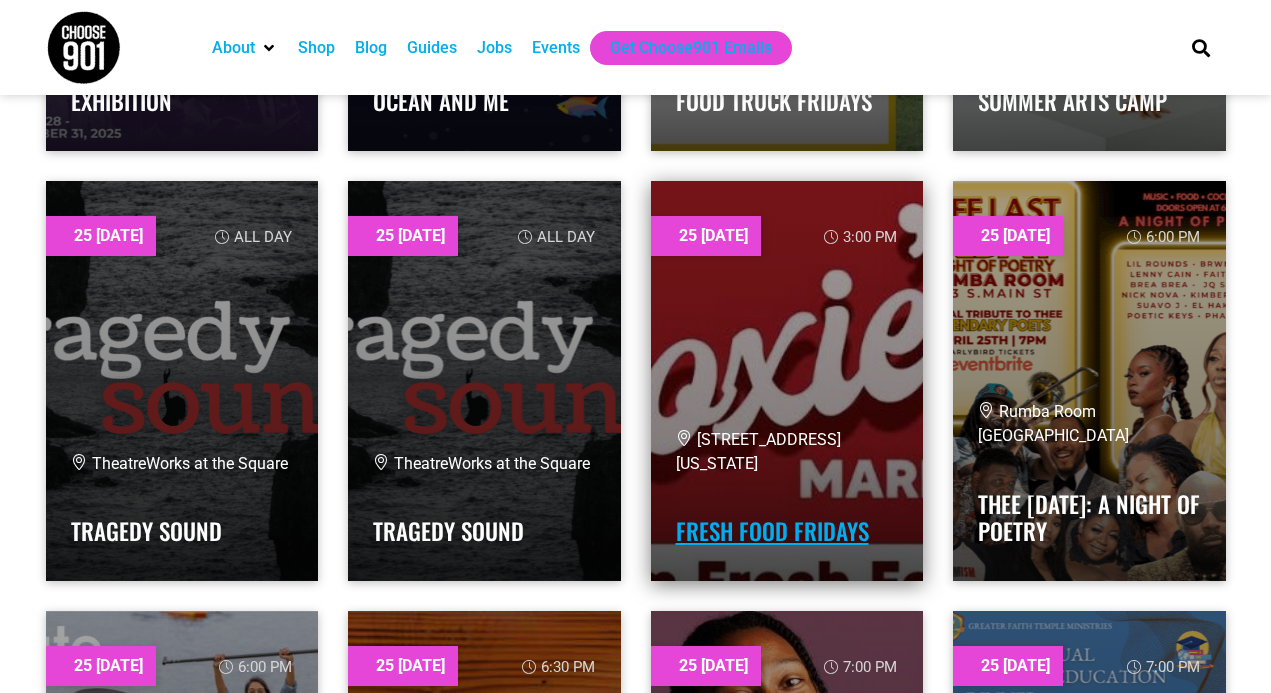 click on "Fresh Food Fridays" at bounding box center [772, 531] 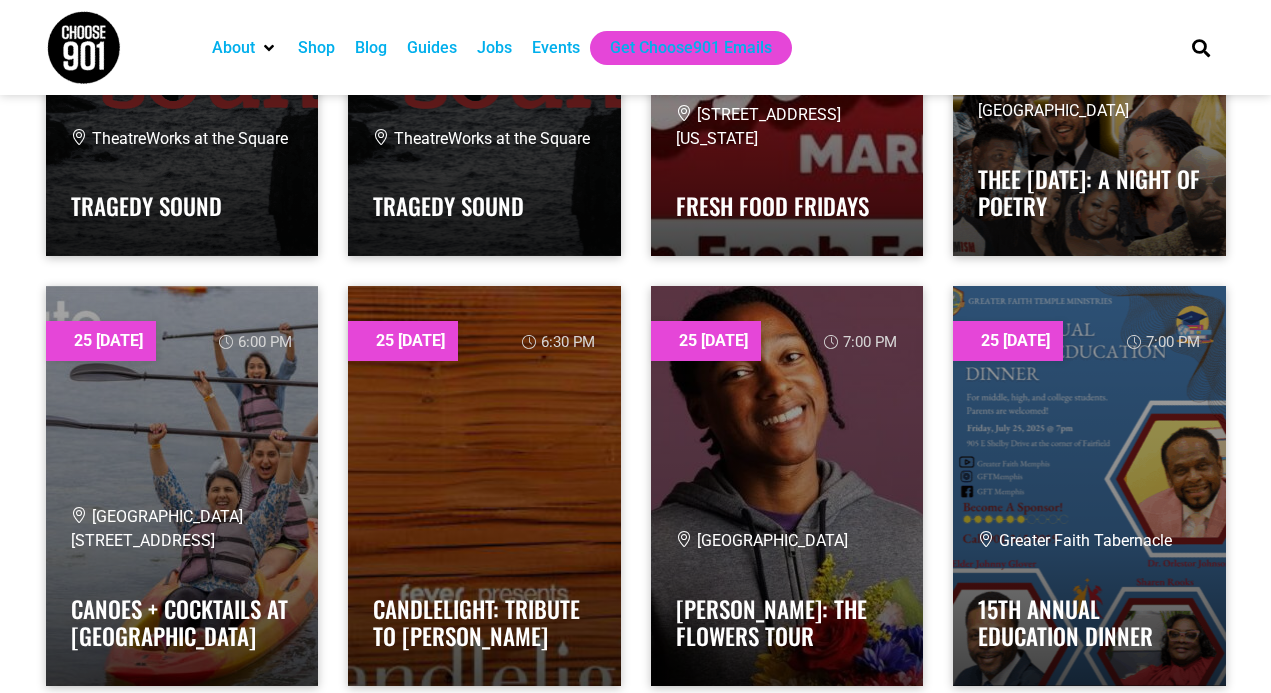 scroll, scrollTop: 30588, scrollLeft: 0, axis: vertical 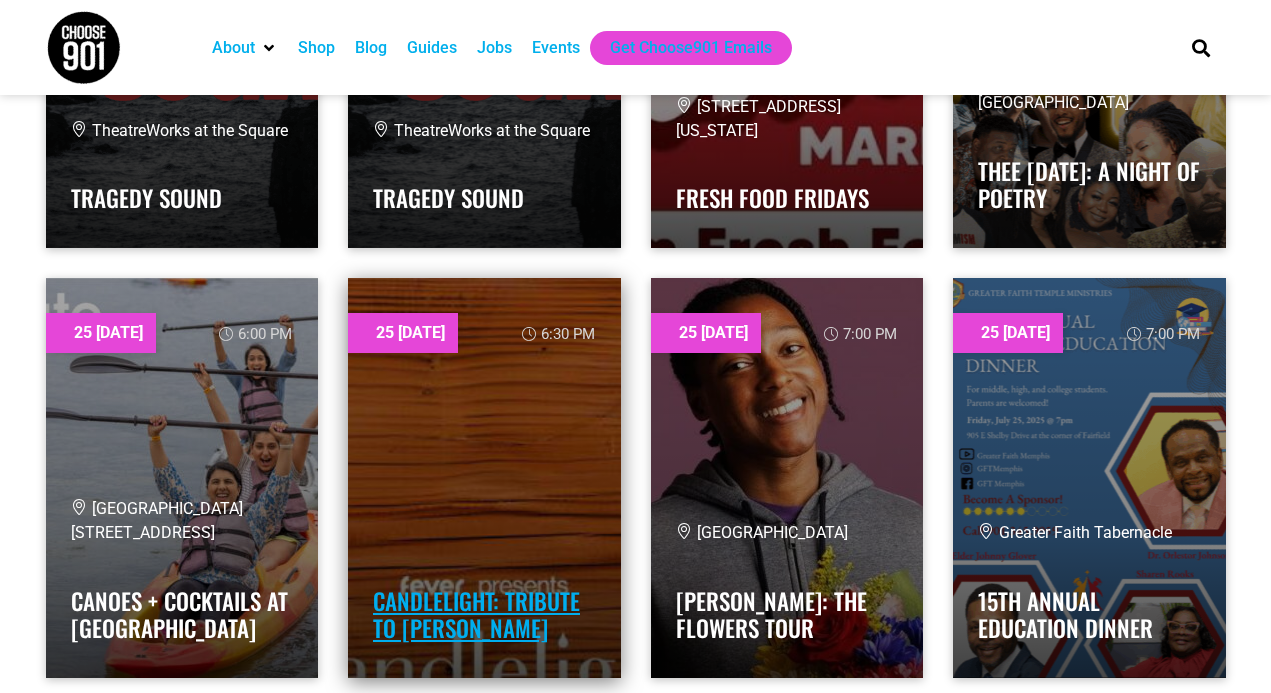 click on "Candlelight: Tribute to [PERSON_NAME]" at bounding box center [476, 615] 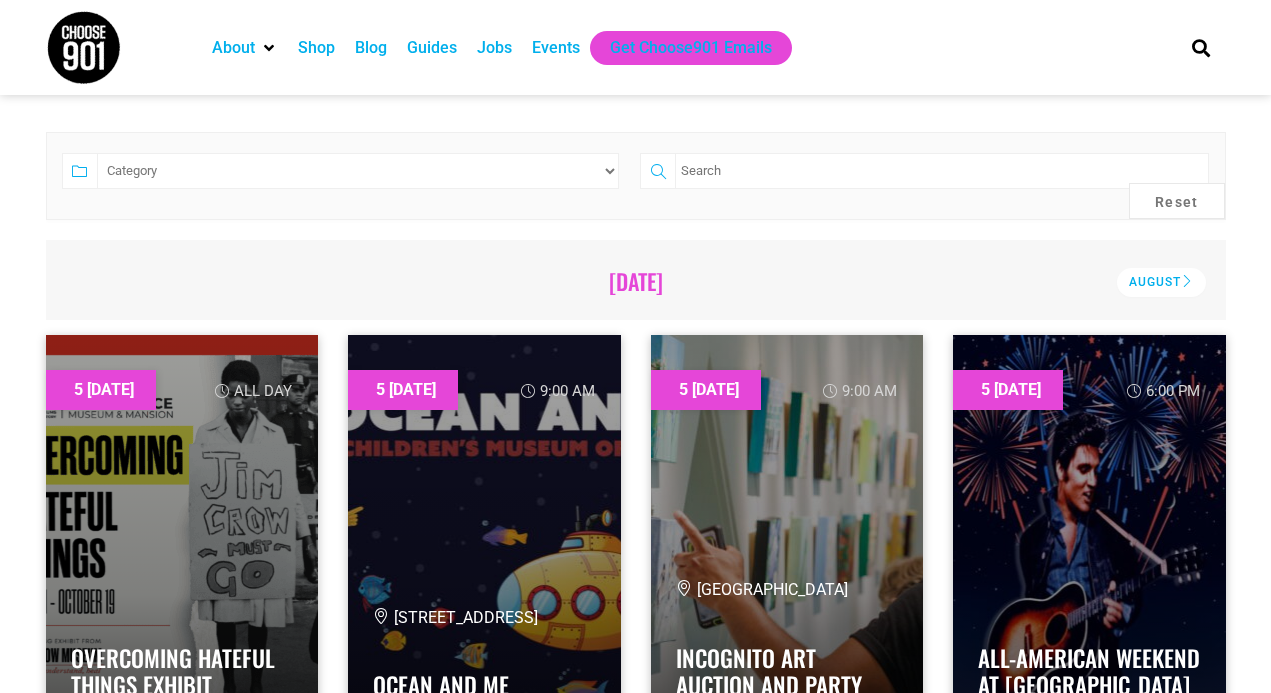 scroll, scrollTop: 298, scrollLeft: 0, axis: vertical 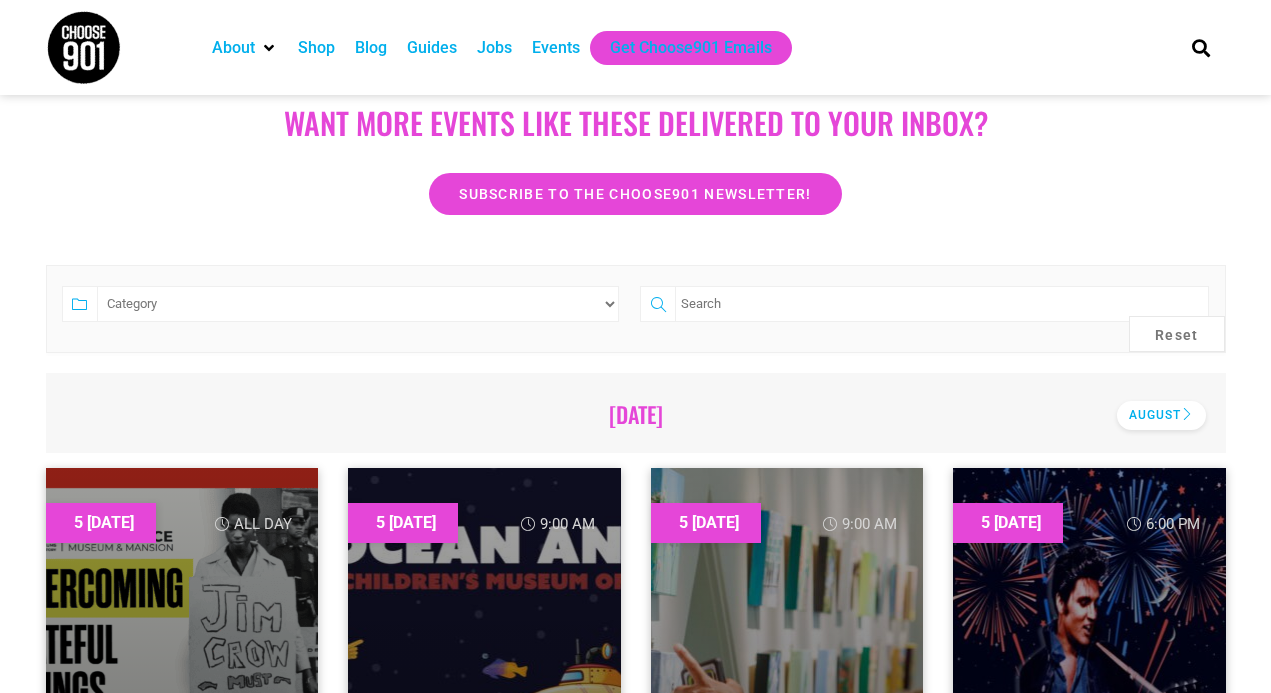 click on "August" at bounding box center (1161, 415) 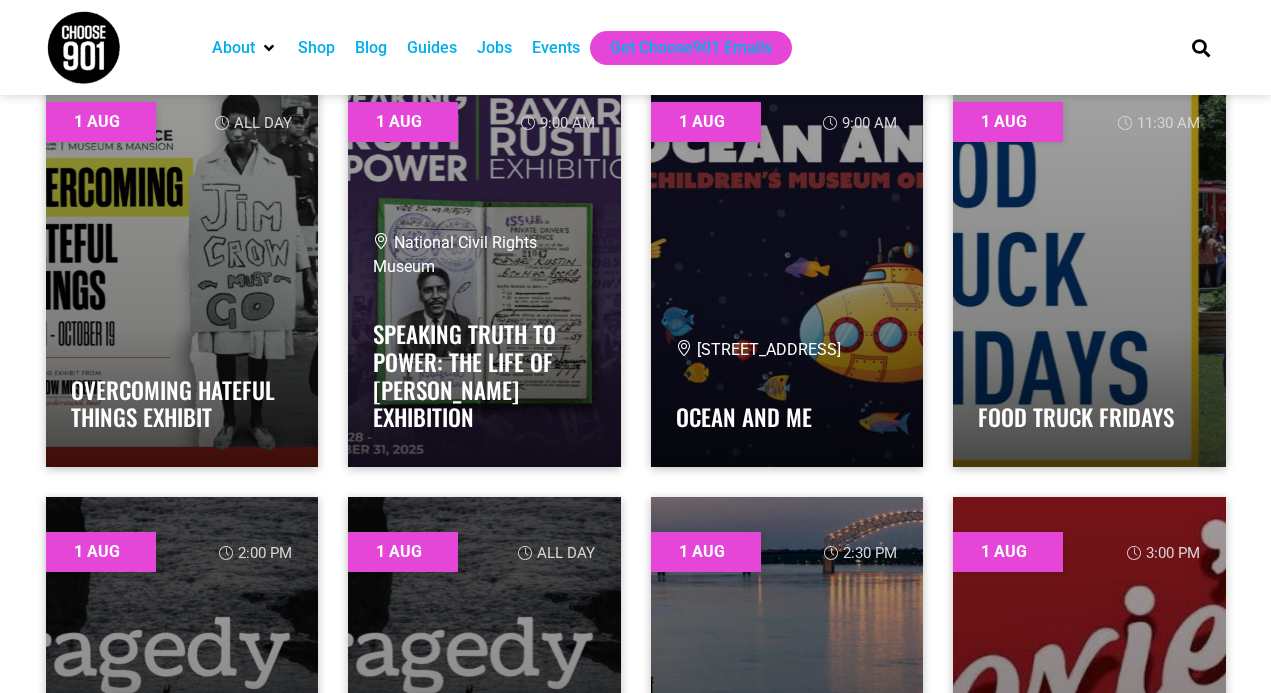 scroll, scrollTop: 715, scrollLeft: 0, axis: vertical 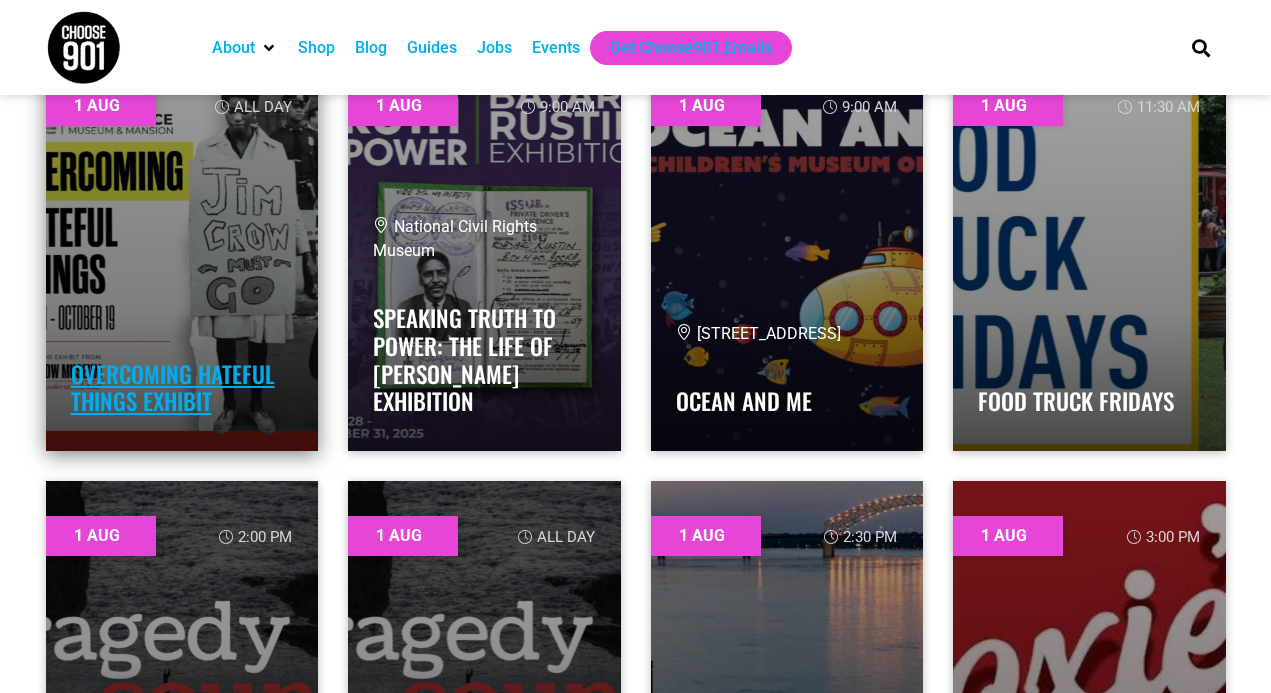 click on "Overcoming Hateful Things Exhibit" at bounding box center [173, 388] 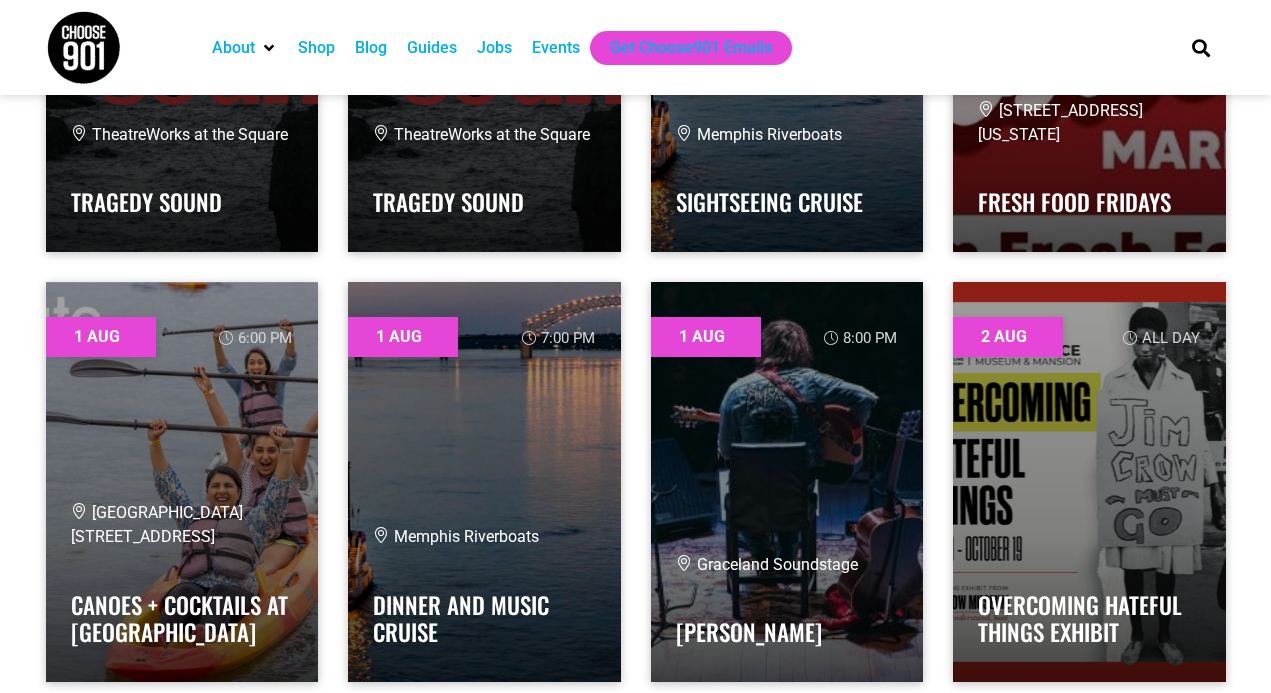 scroll, scrollTop: 1363, scrollLeft: 0, axis: vertical 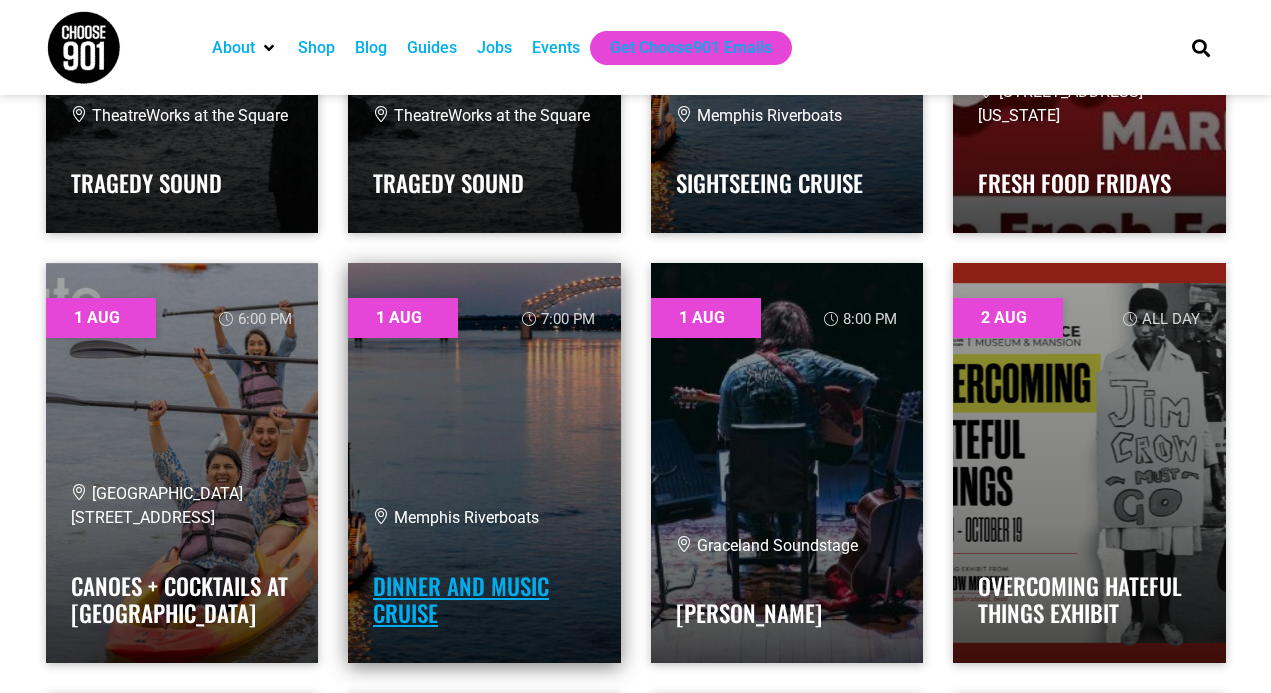click on "Dinner and Music Cruise" at bounding box center (461, 600) 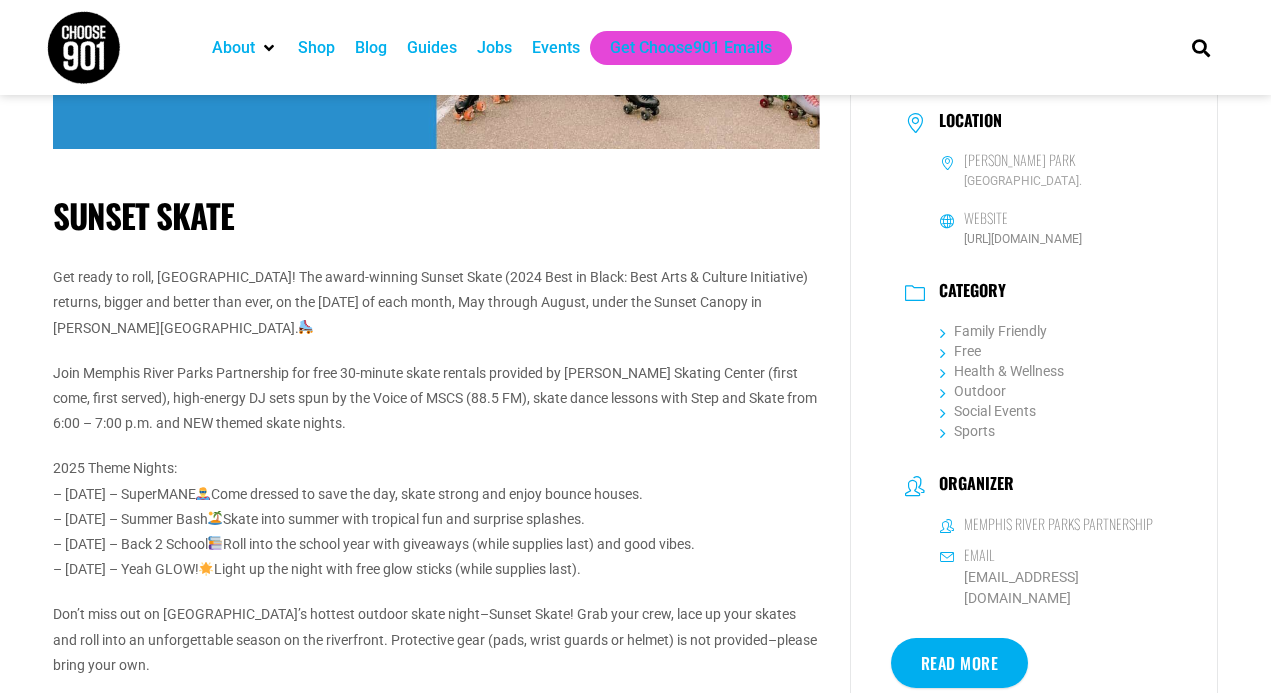 scroll, scrollTop: 399, scrollLeft: 0, axis: vertical 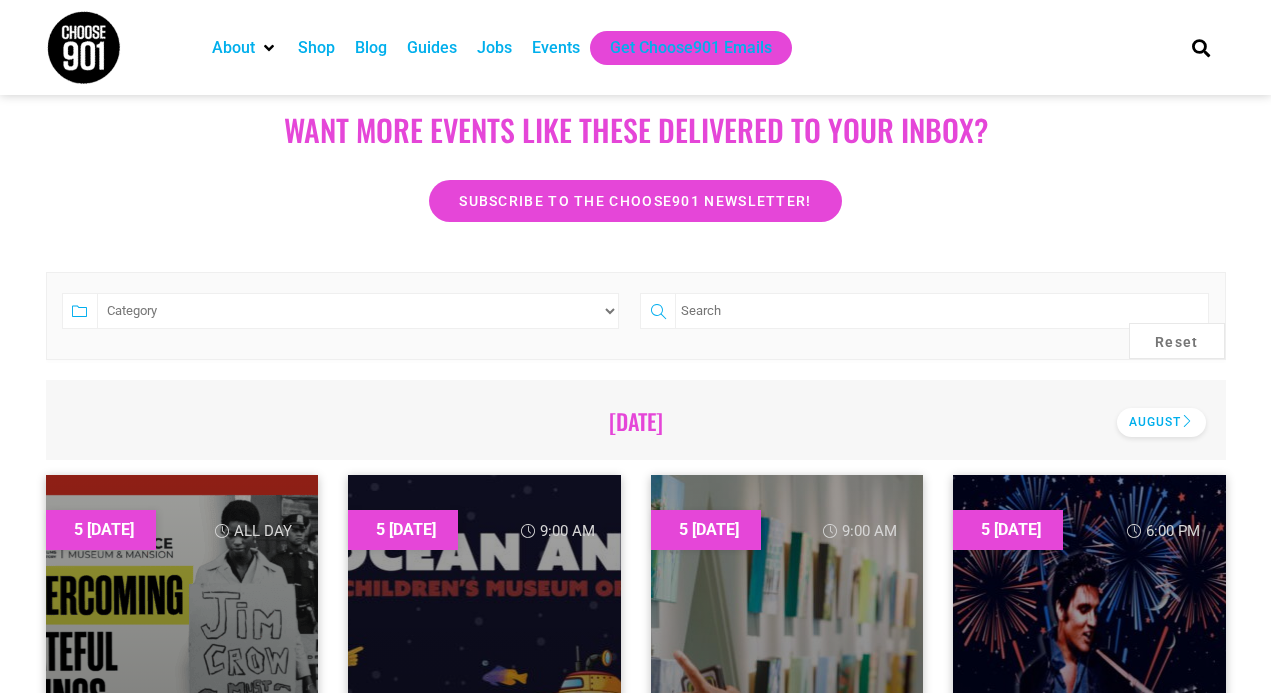 click on "August" at bounding box center (1161, 422) 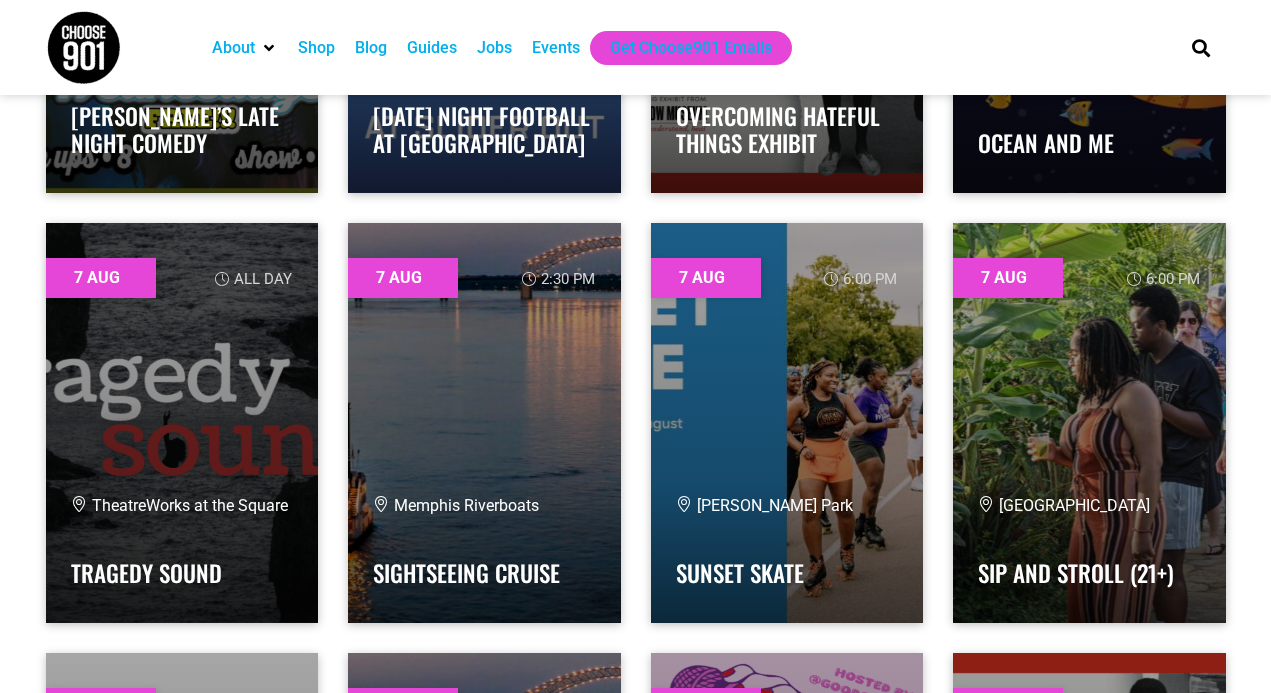 scroll, scrollTop: 7858, scrollLeft: 0, axis: vertical 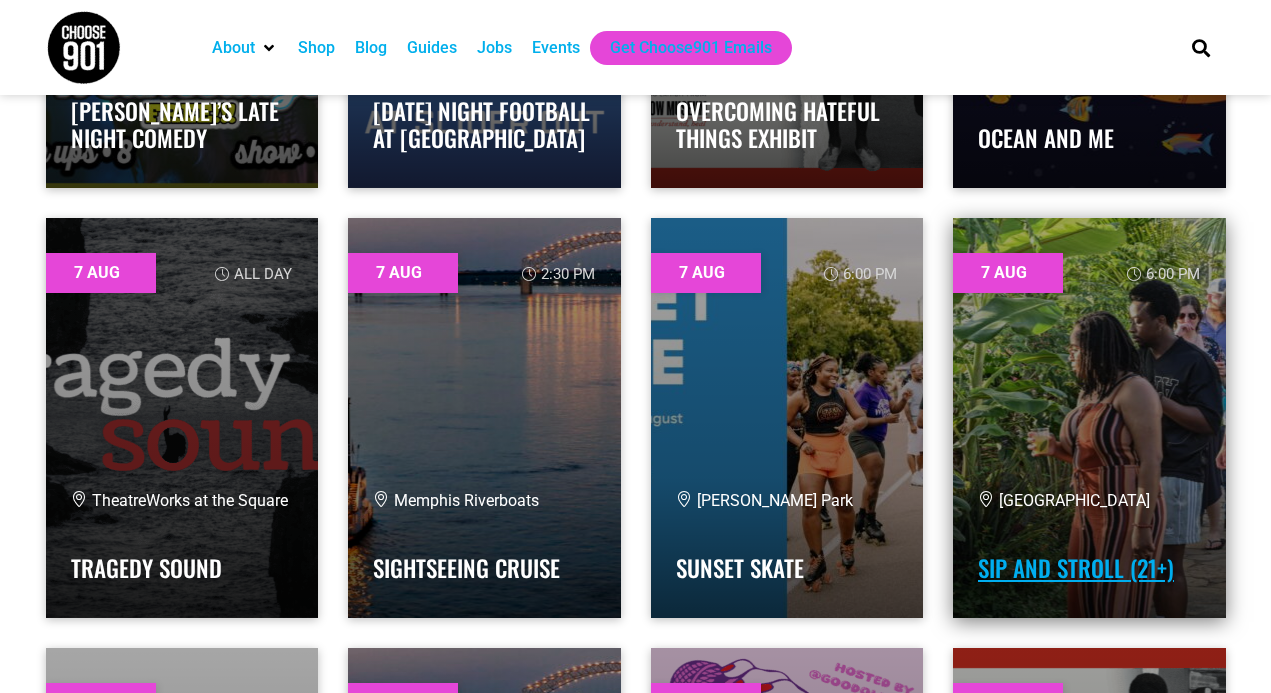 click on "Sip and Stroll (21+)" at bounding box center [1076, 568] 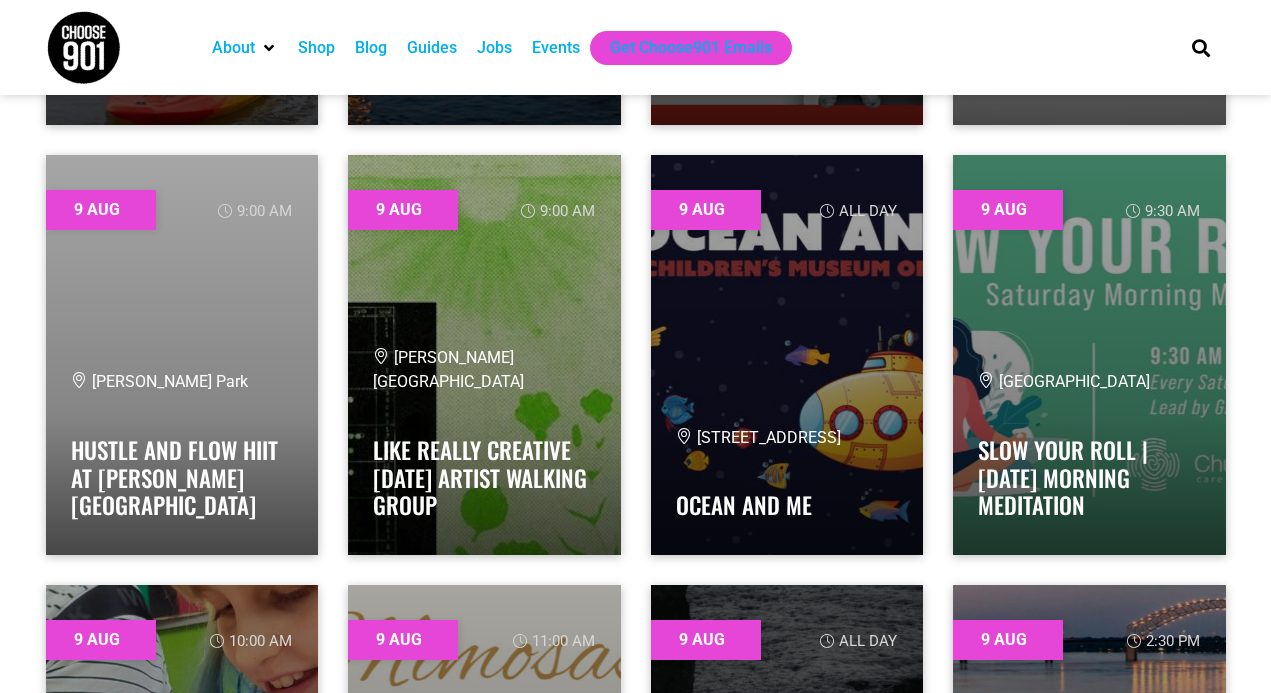scroll, scrollTop: 10070, scrollLeft: 0, axis: vertical 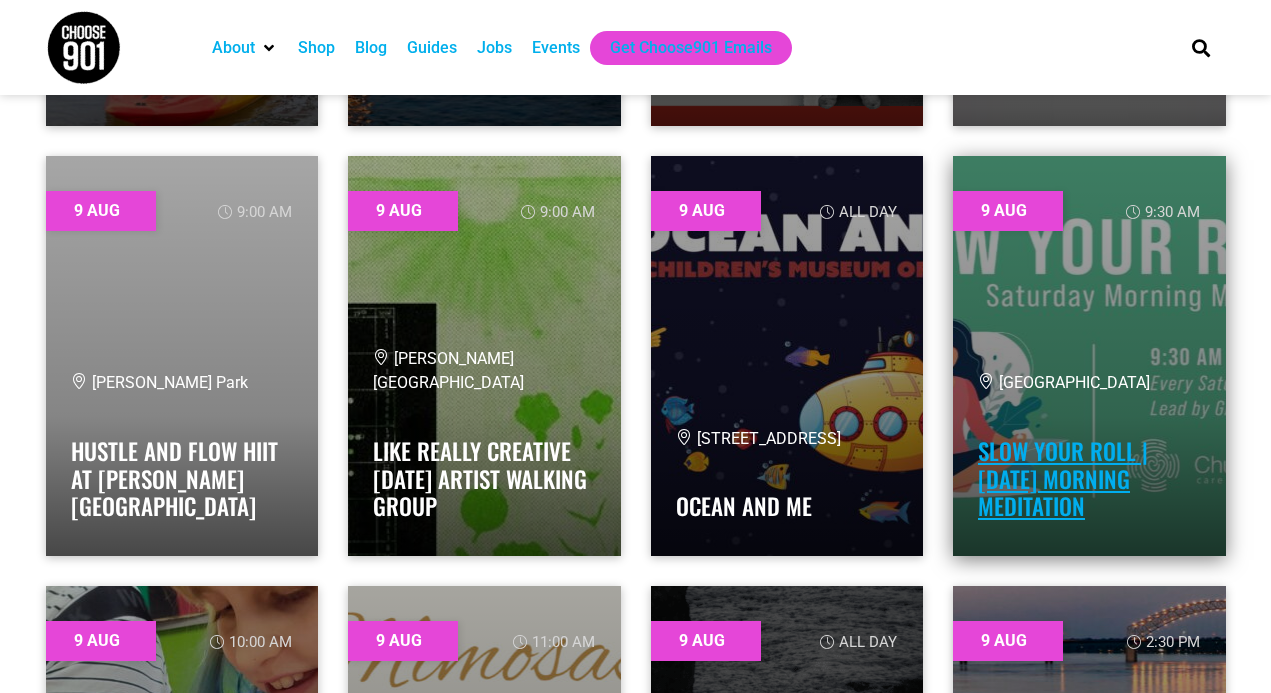 click on "Slow Your Roll | [DATE] Morning Meditation" at bounding box center [1063, 478] 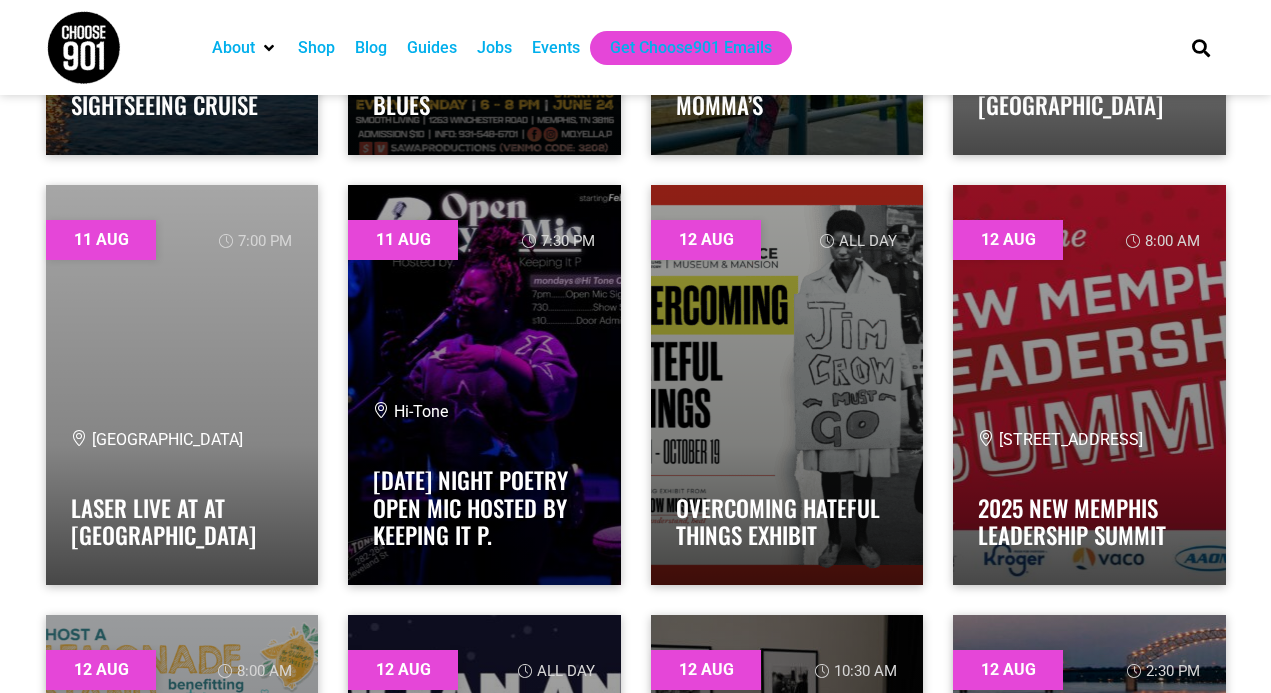 scroll, scrollTop: 13044, scrollLeft: 0, axis: vertical 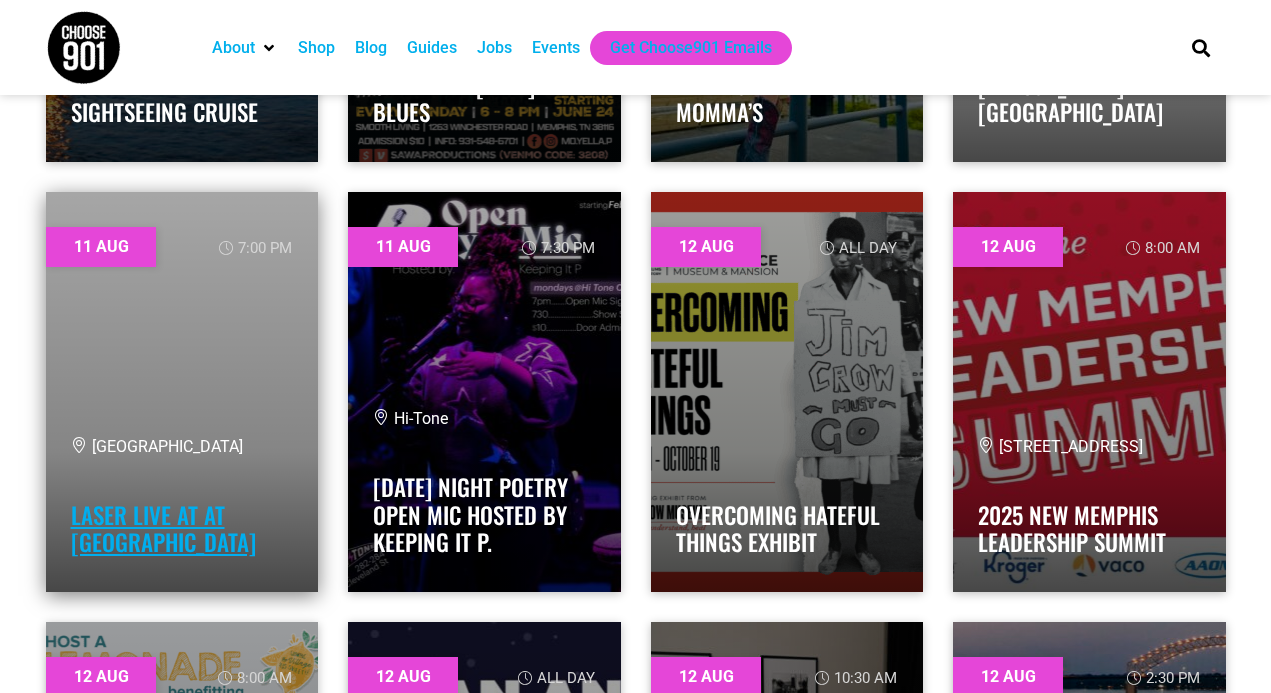 click on "Laser Live at at [GEOGRAPHIC_DATA]" at bounding box center (163, 529) 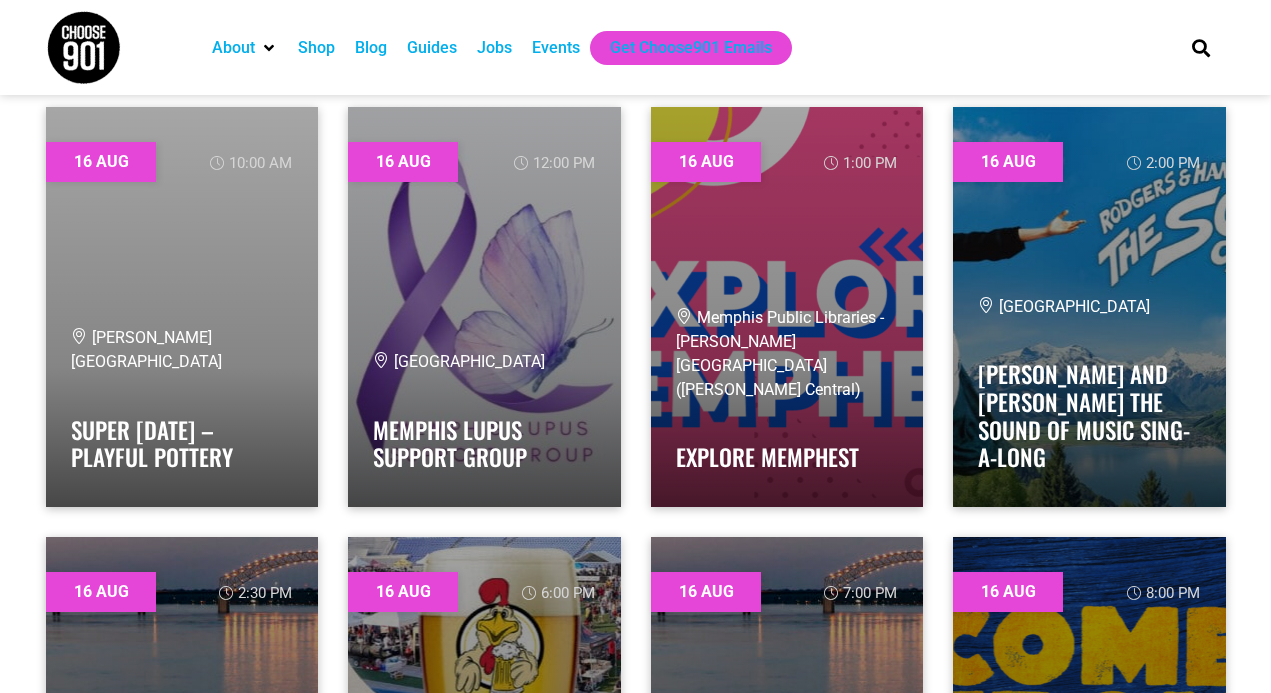 scroll, scrollTop: 17873, scrollLeft: 0, axis: vertical 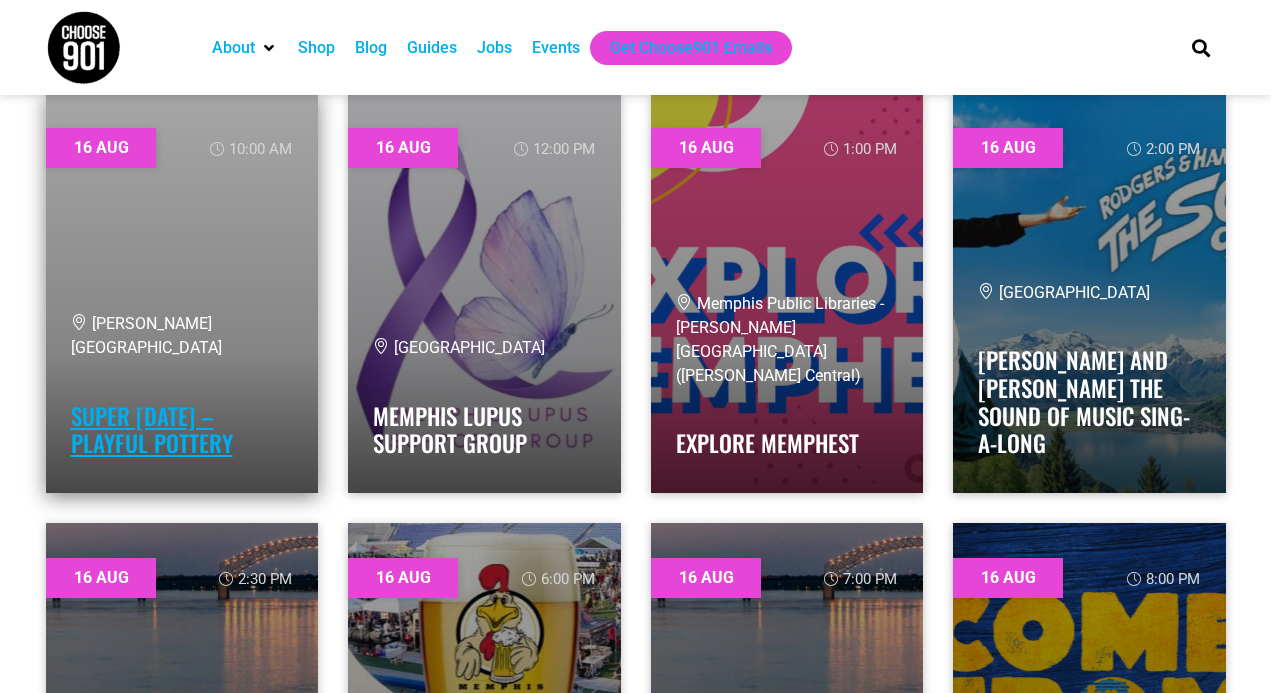 click on "Super [DATE] – Playful Pottery" at bounding box center (152, 430) 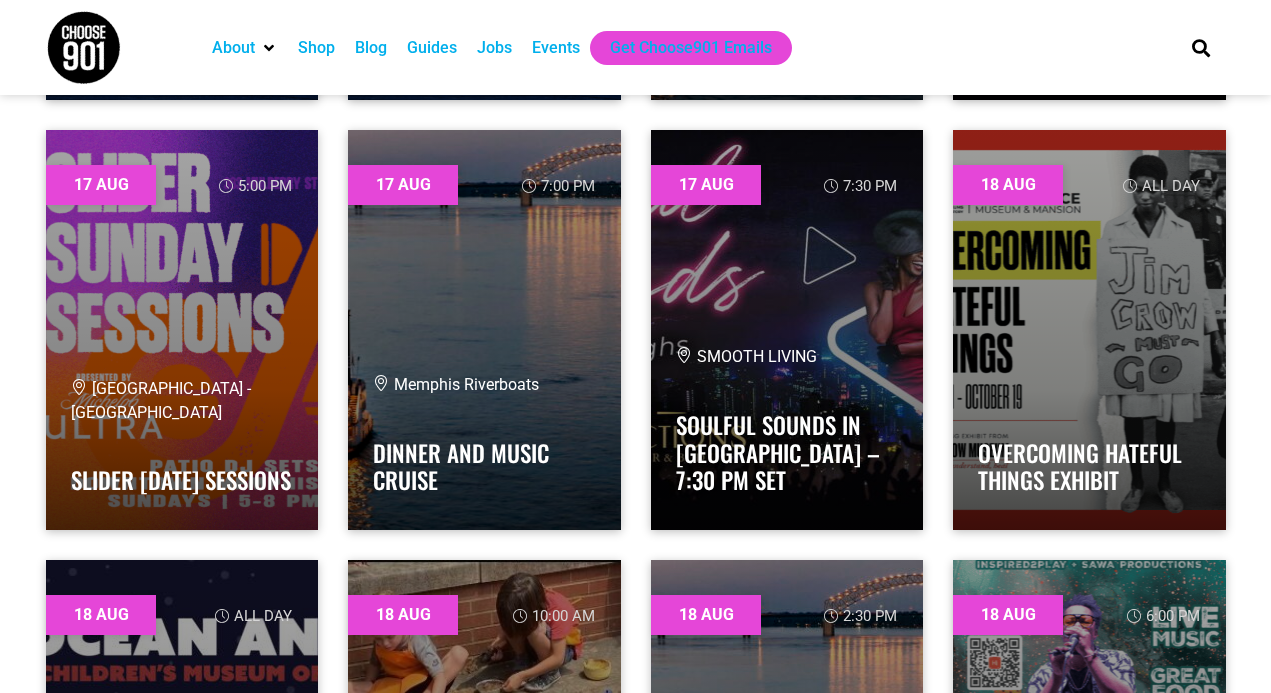scroll, scrollTop: 19568, scrollLeft: 0, axis: vertical 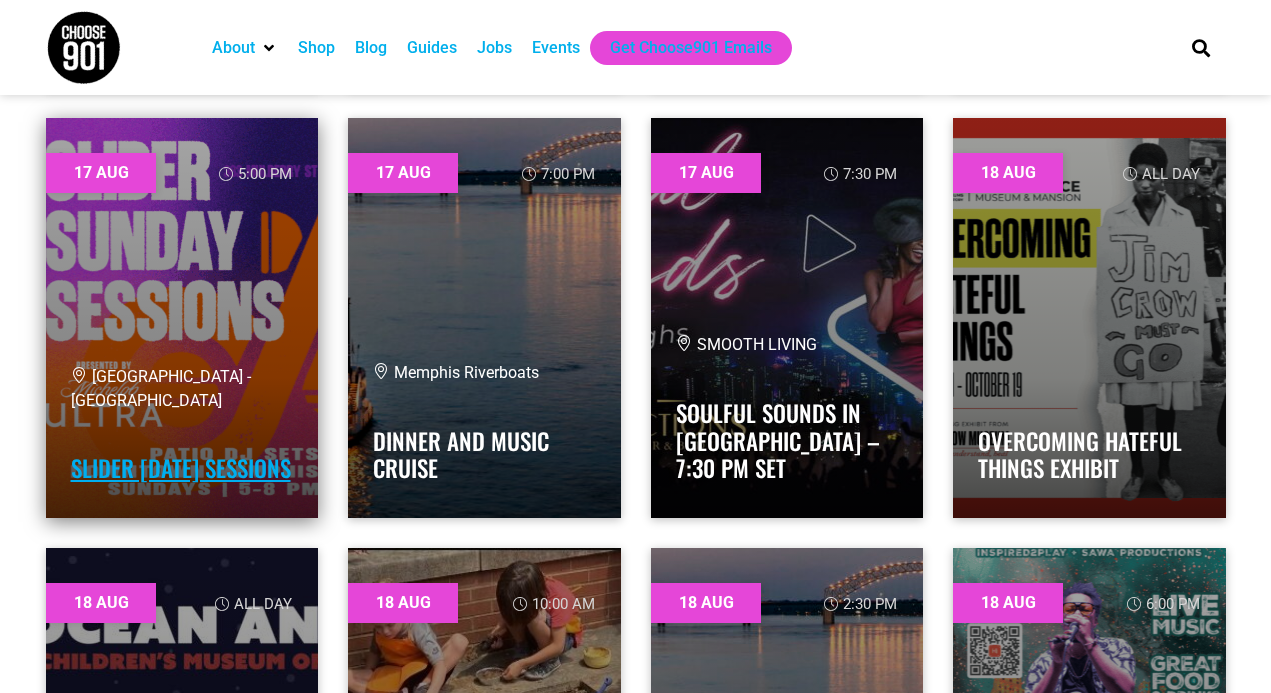 click on "Slider [DATE] Sessions" at bounding box center [181, 468] 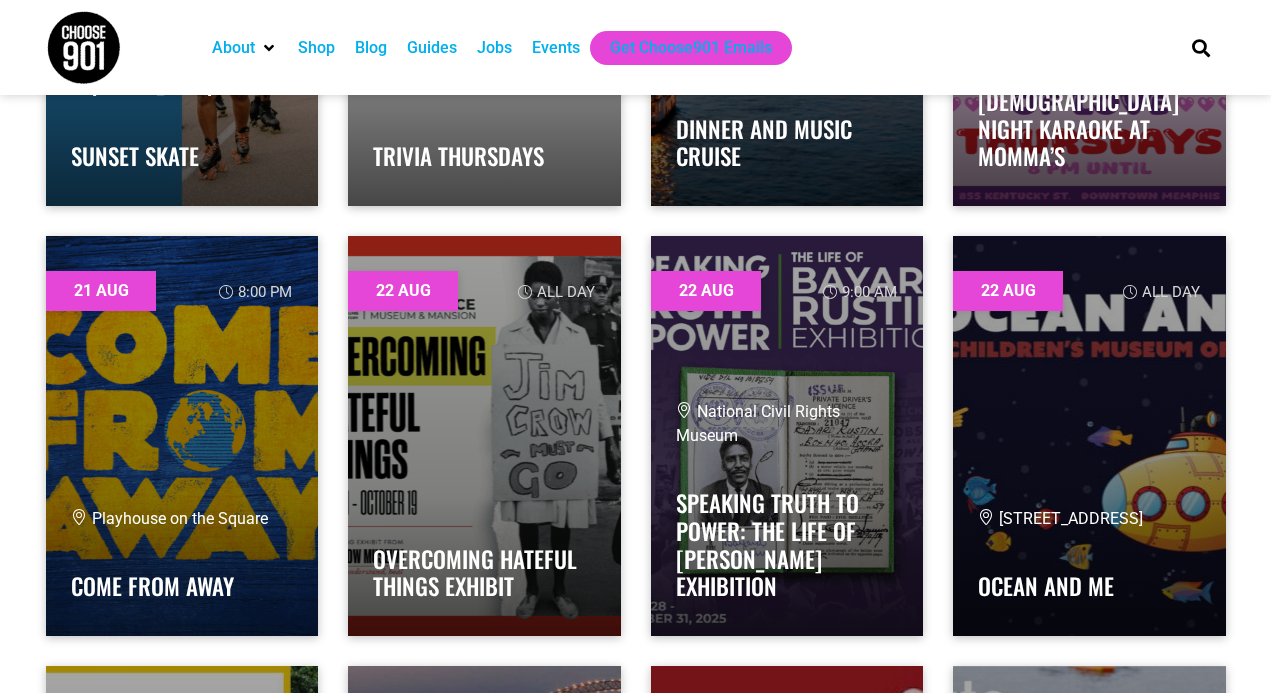 scroll, scrollTop: 23321, scrollLeft: 0, axis: vertical 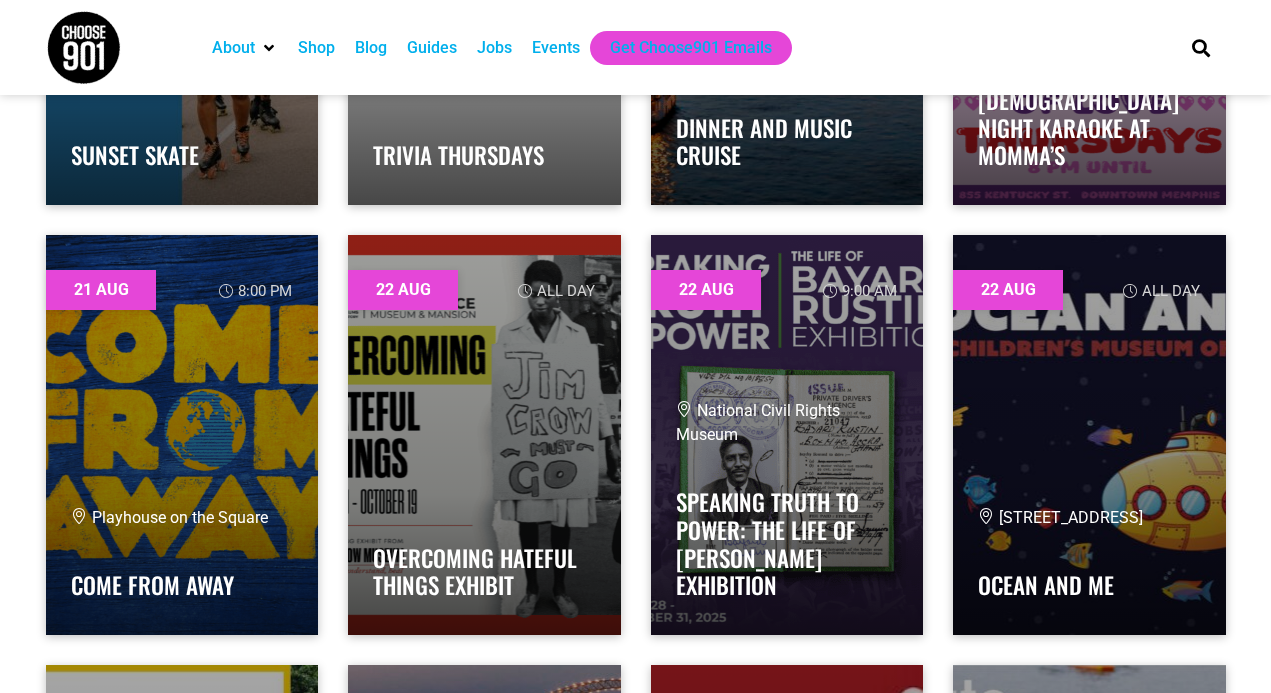 click on "Category
Adults Only
Career
Comedy
Education
Family Friendly
Festival
Film
Food
Free
Fundraiser
General
Health & Wellness
MAS
Meetings
Music
Outdoor
Pet Friendly
Regular
Sale
Social Events
Sports
The Arts
Volunteer
Reset
July 2025 August
July August 2025 September
5
Jul
All Day
5" at bounding box center [635, -5679] 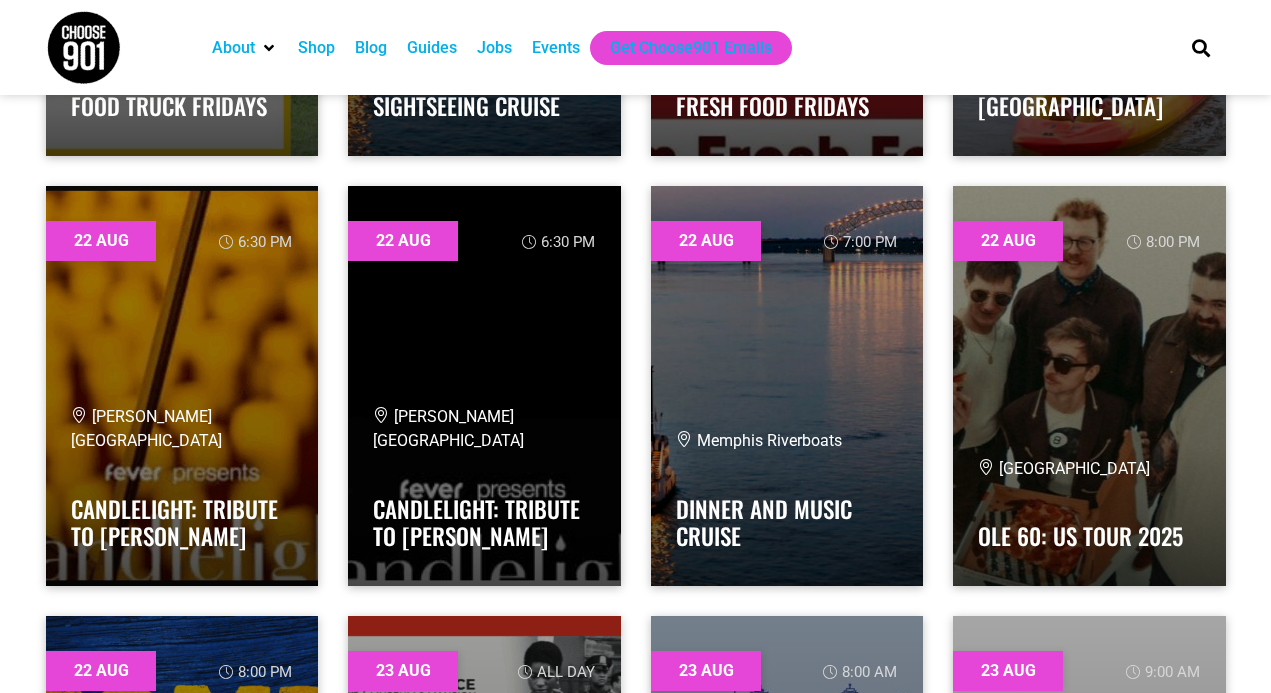 scroll, scrollTop: 24236, scrollLeft: 0, axis: vertical 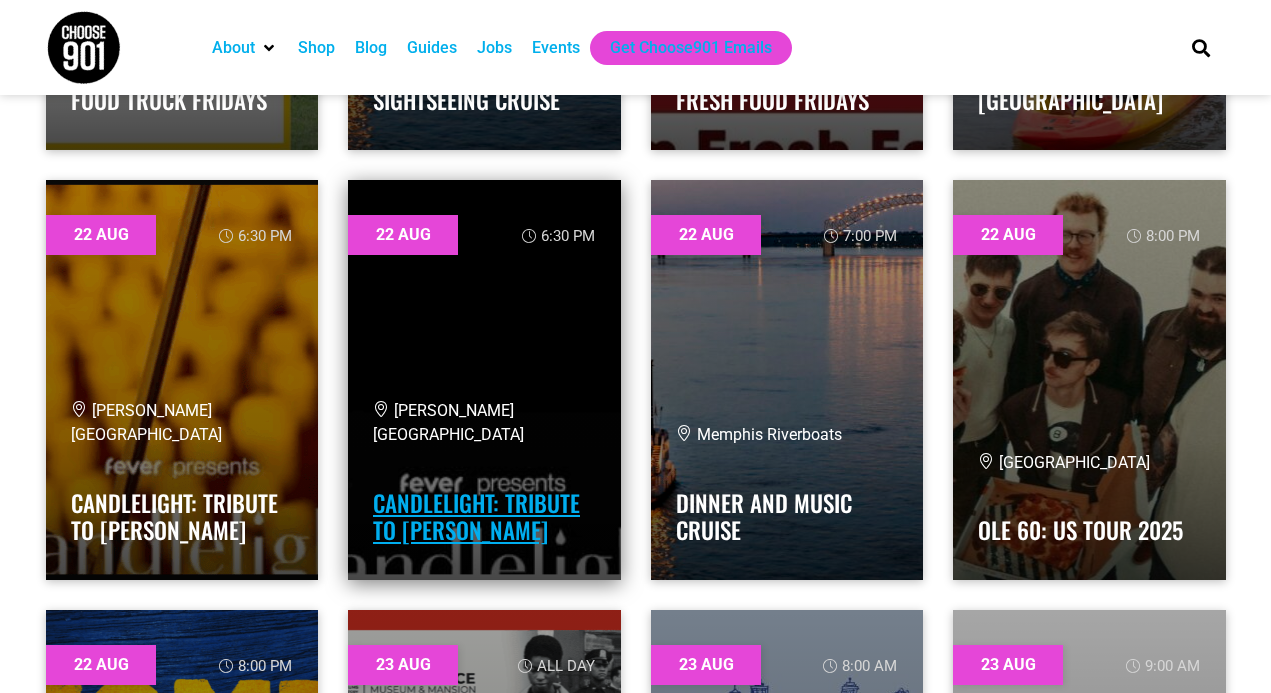 click on "Candlelight: Tribute to [PERSON_NAME]" at bounding box center [476, 517] 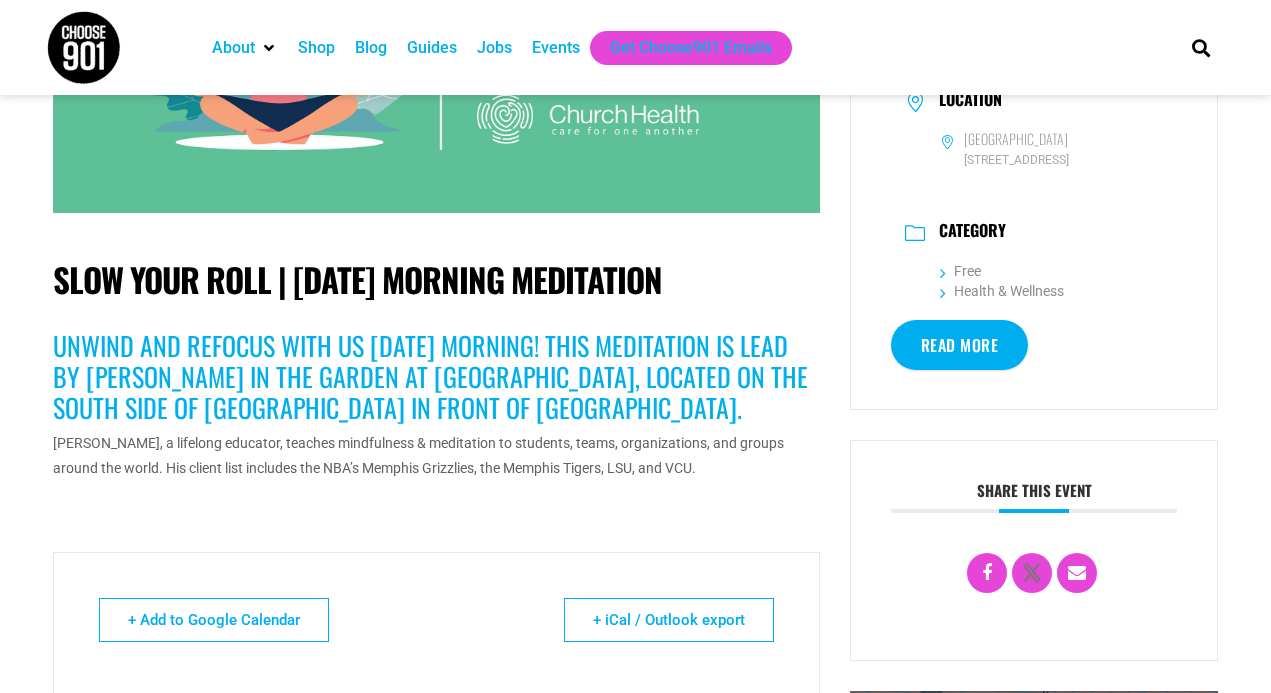 scroll, scrollTop: 347, scrollLeft: 0, axis: vertical 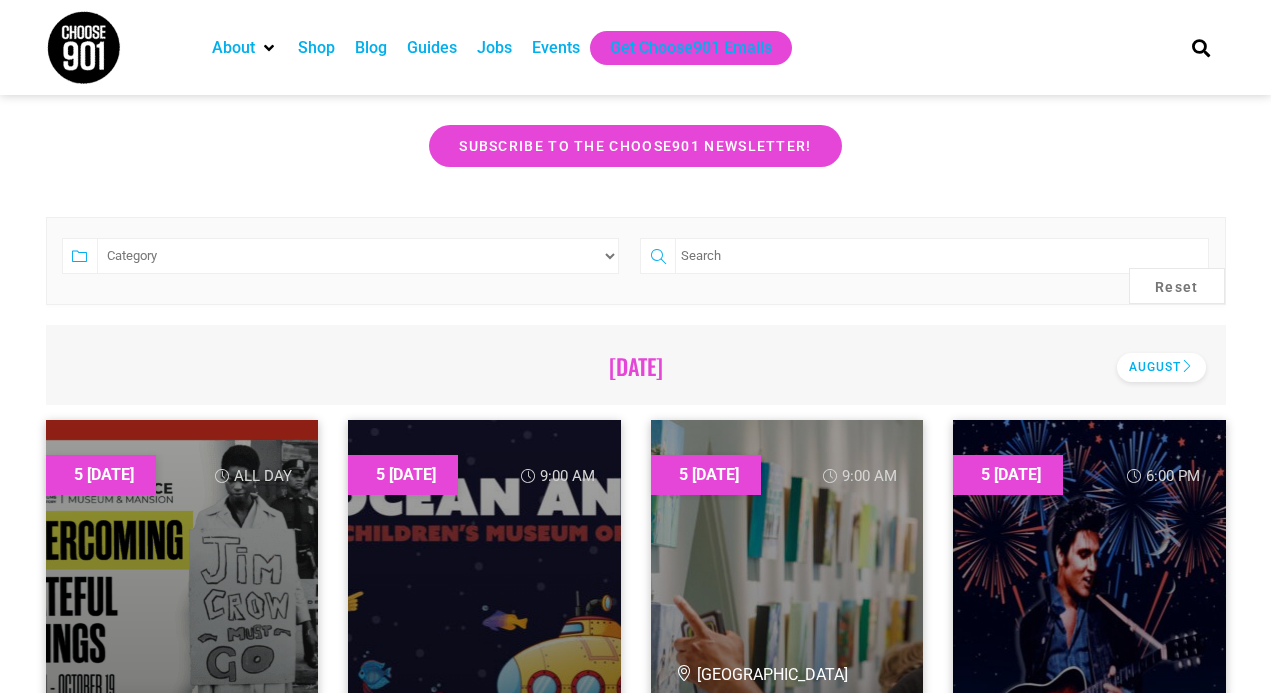 click on "August" at bounding box center (1161, 367) 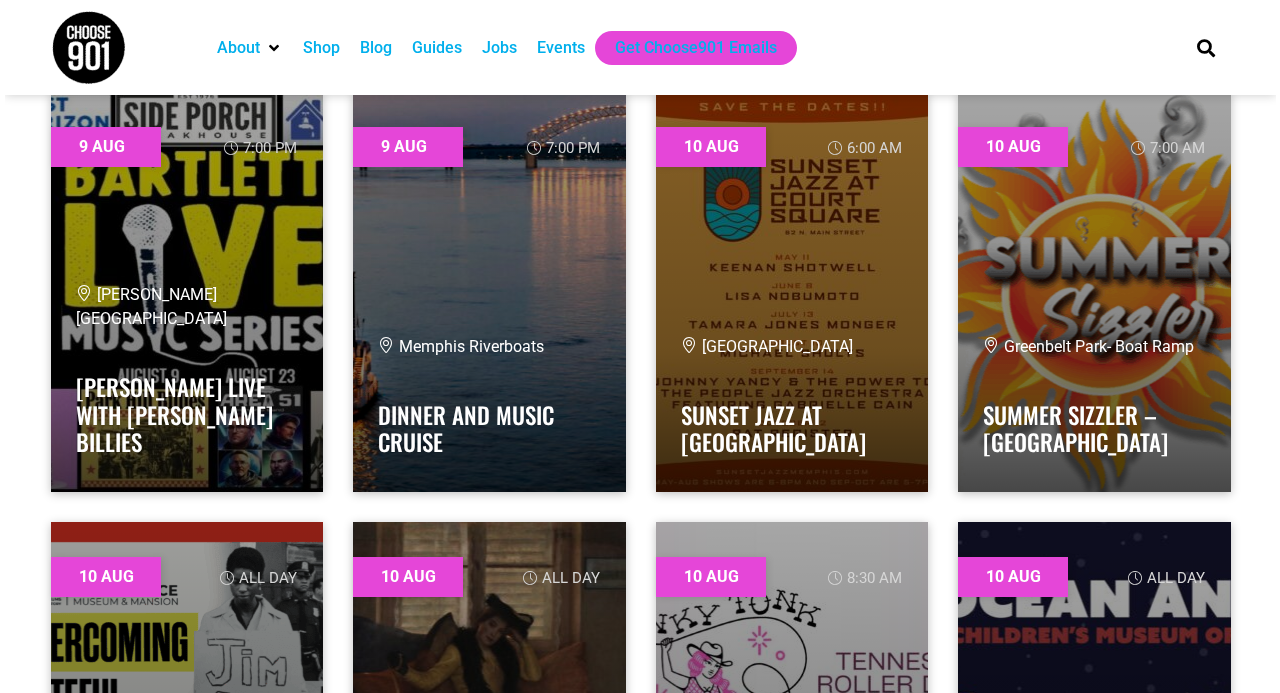 scroll, scrollTop: 10988, scrollLeft: 0, axis: vertical 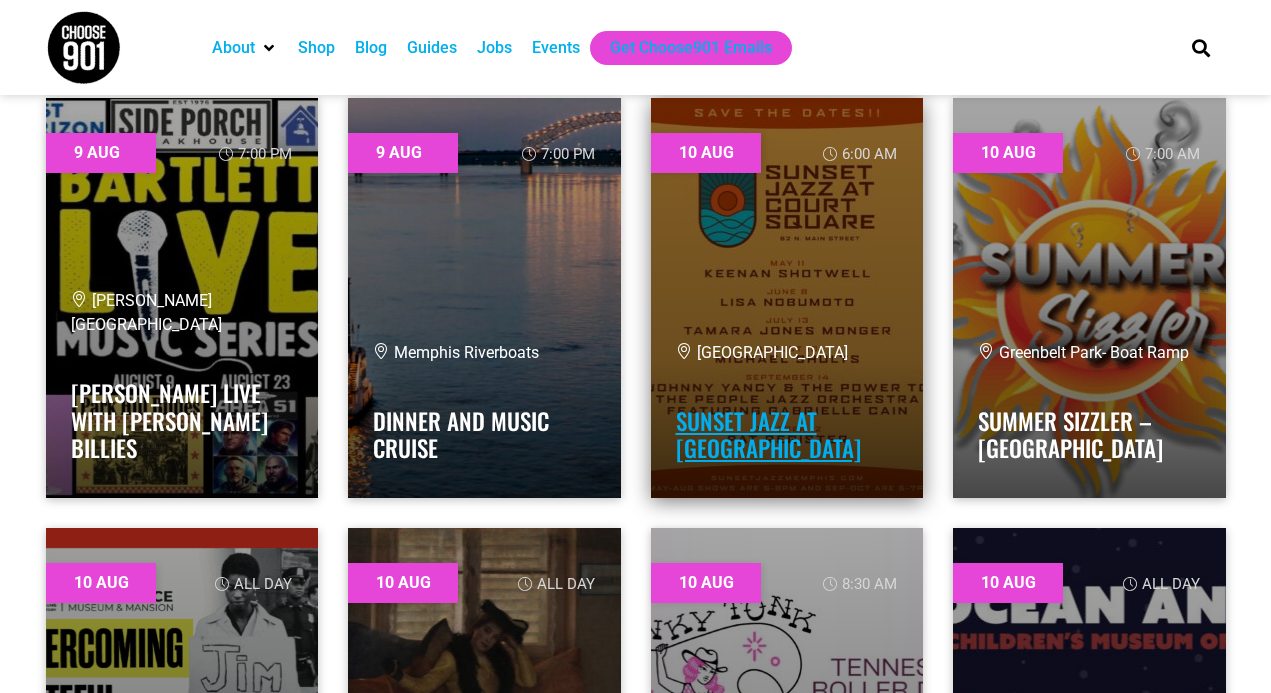 click on "Sunset Jazz at [GEOGRAPHIC_DATA]" at bounding box center [768, 435] 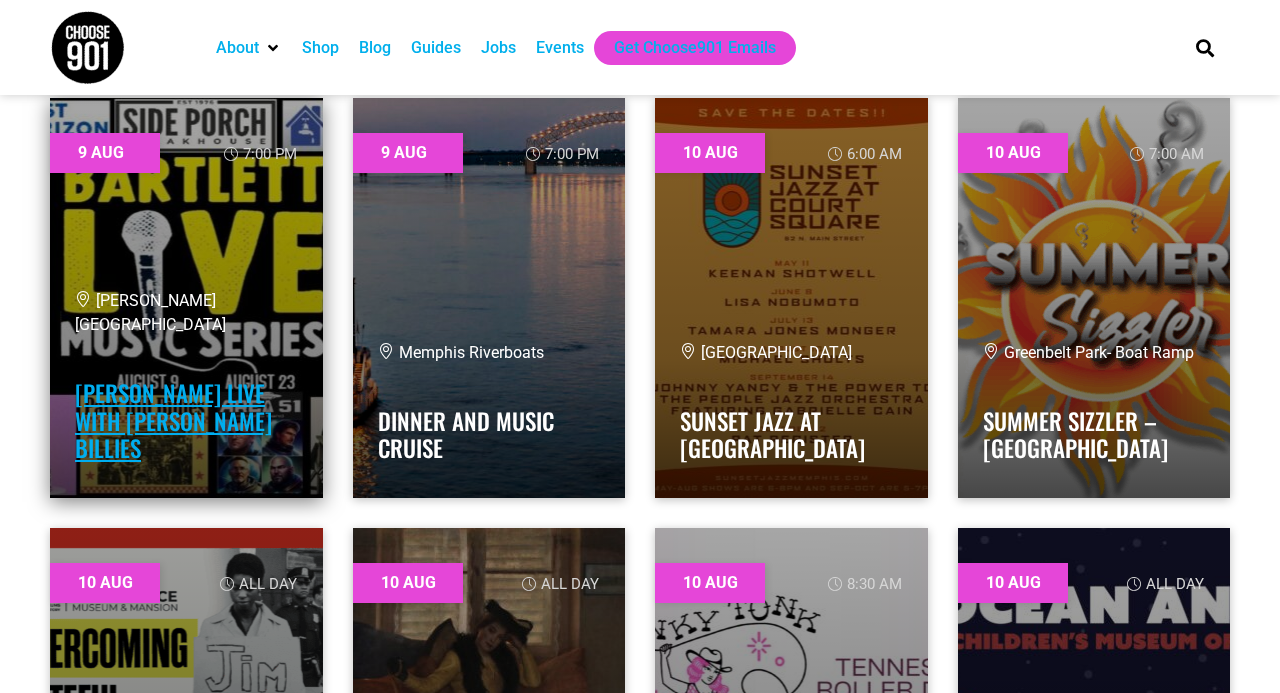 click on "[PERSON_NAME] LIVE with [PERSON_NAME] Billies" at bounding box center (173, 420) 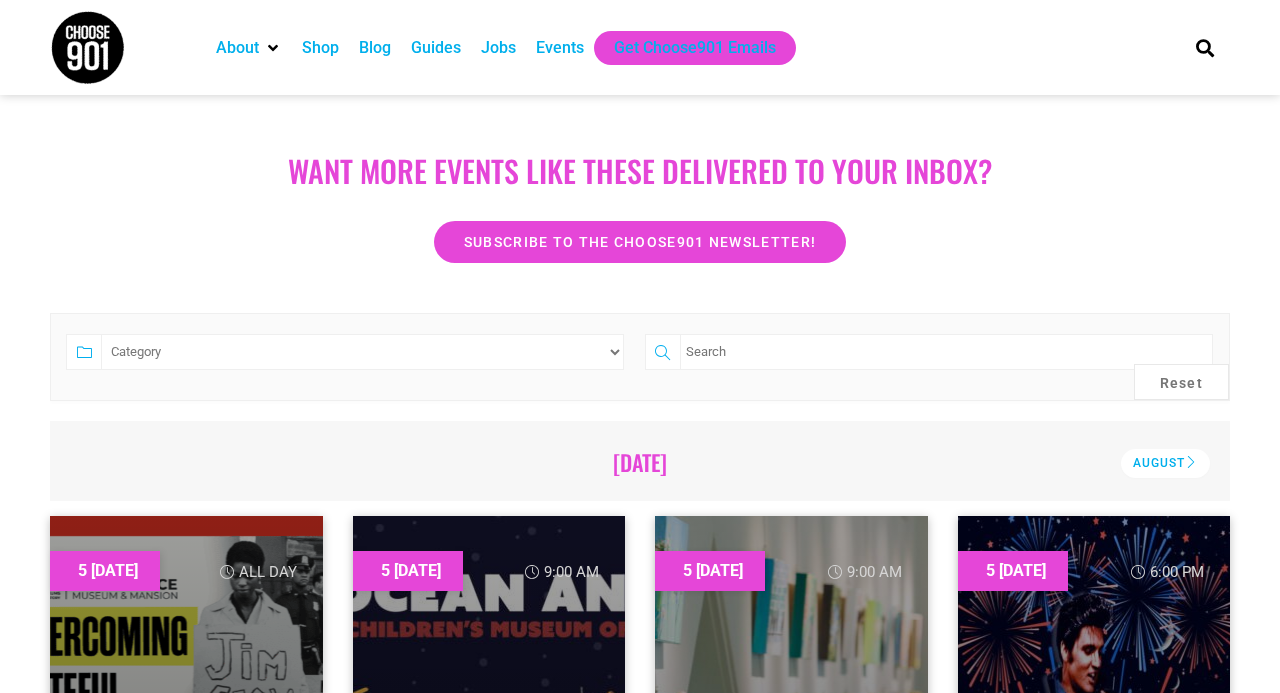 scroll, scrollTop: 260, scrollLeft: 0, axis: vertical 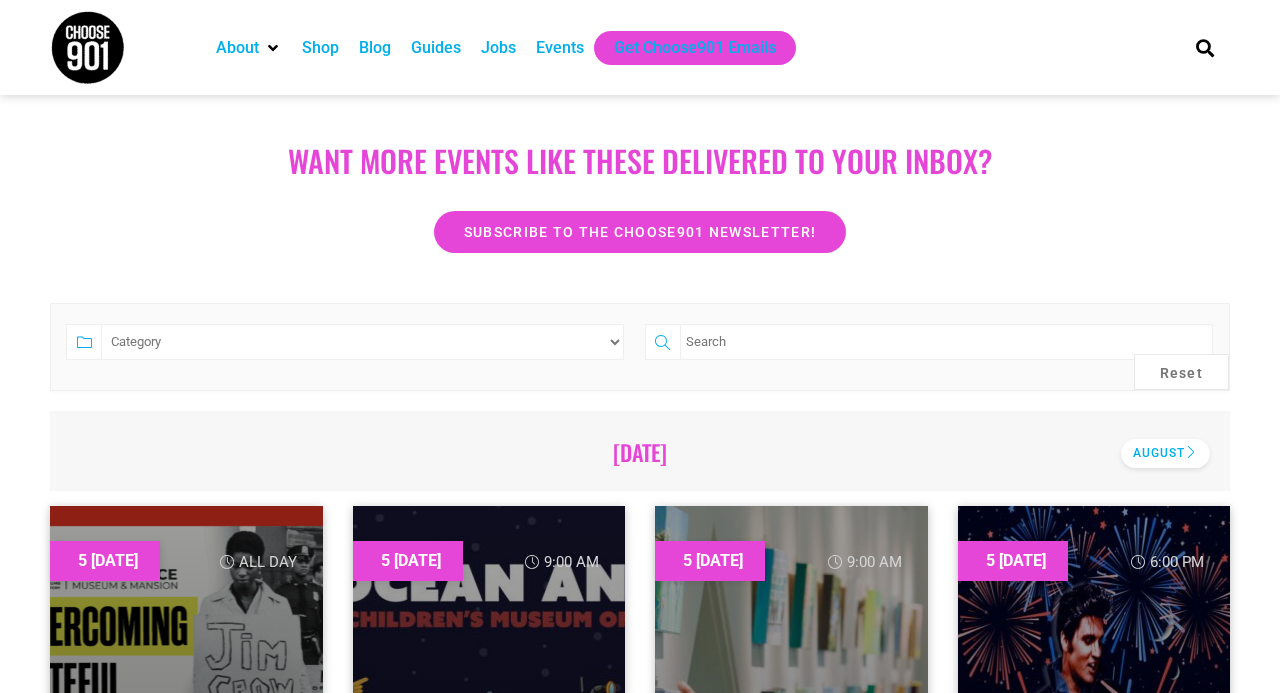 click on "August" at bounding box center (1165, 453) 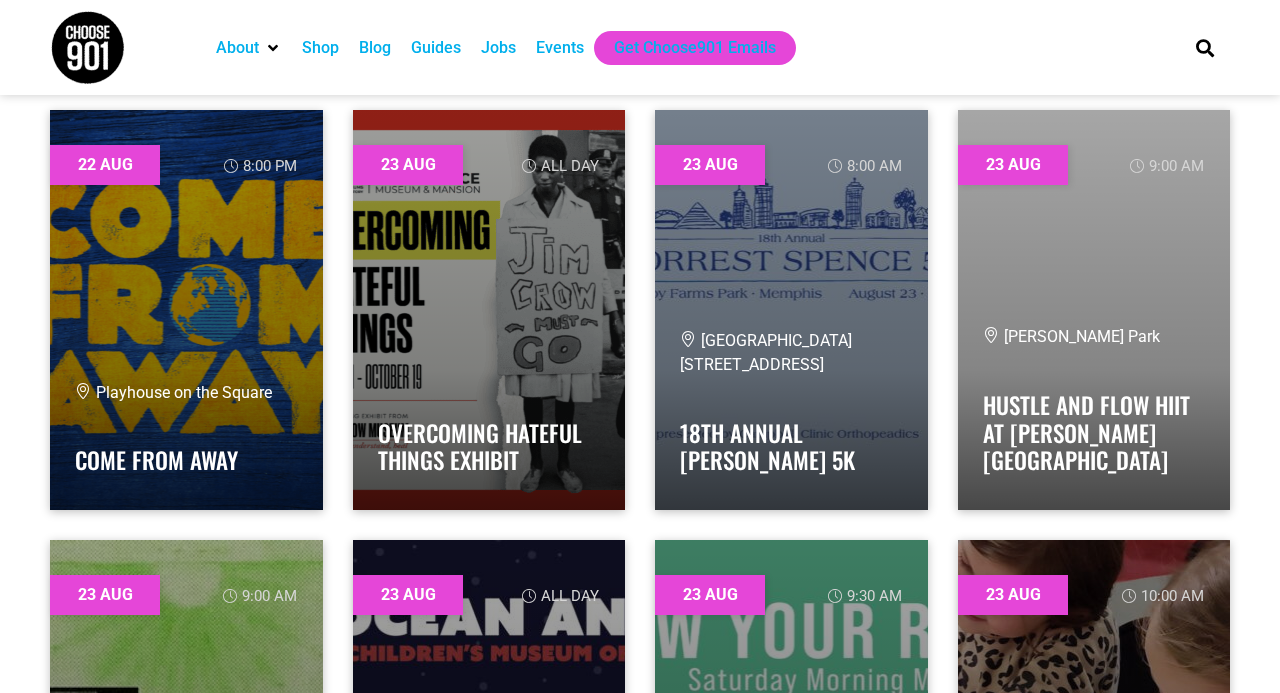scroll, scrollTop: 24768, scrollLeft: 0, axis: vertical 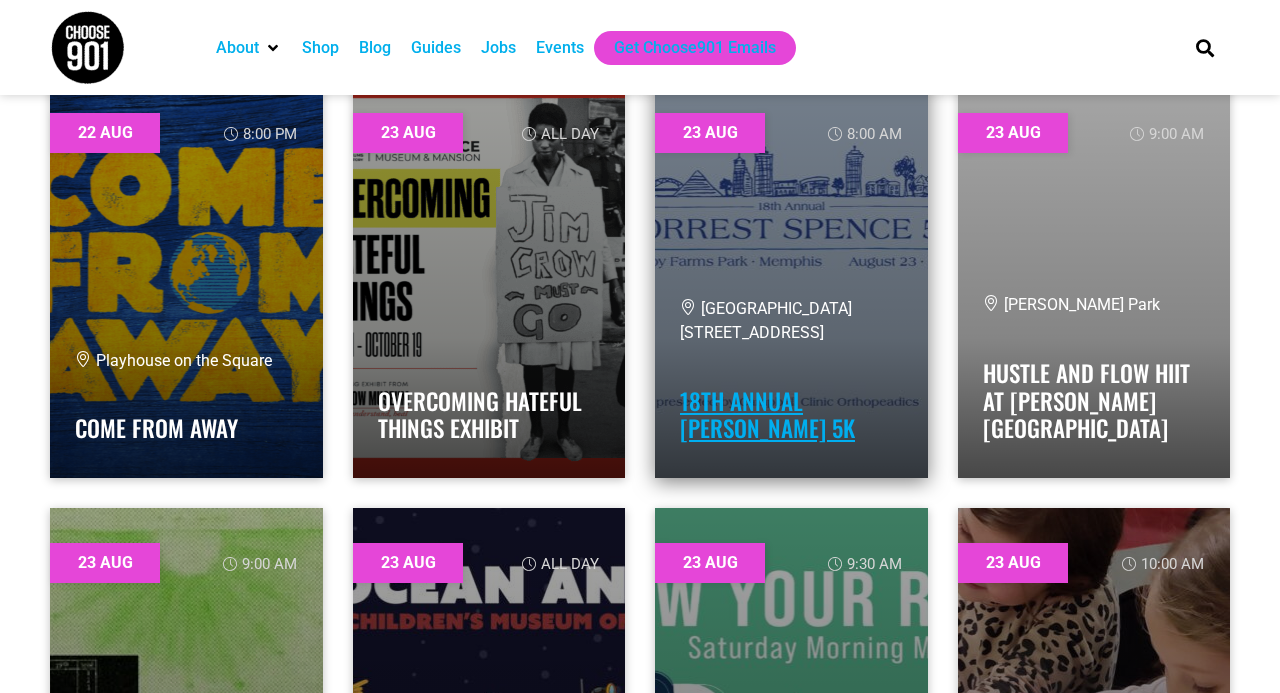 click on "18th Annual [PERSON_NAME] 5k" at bounding box center (767, 415) 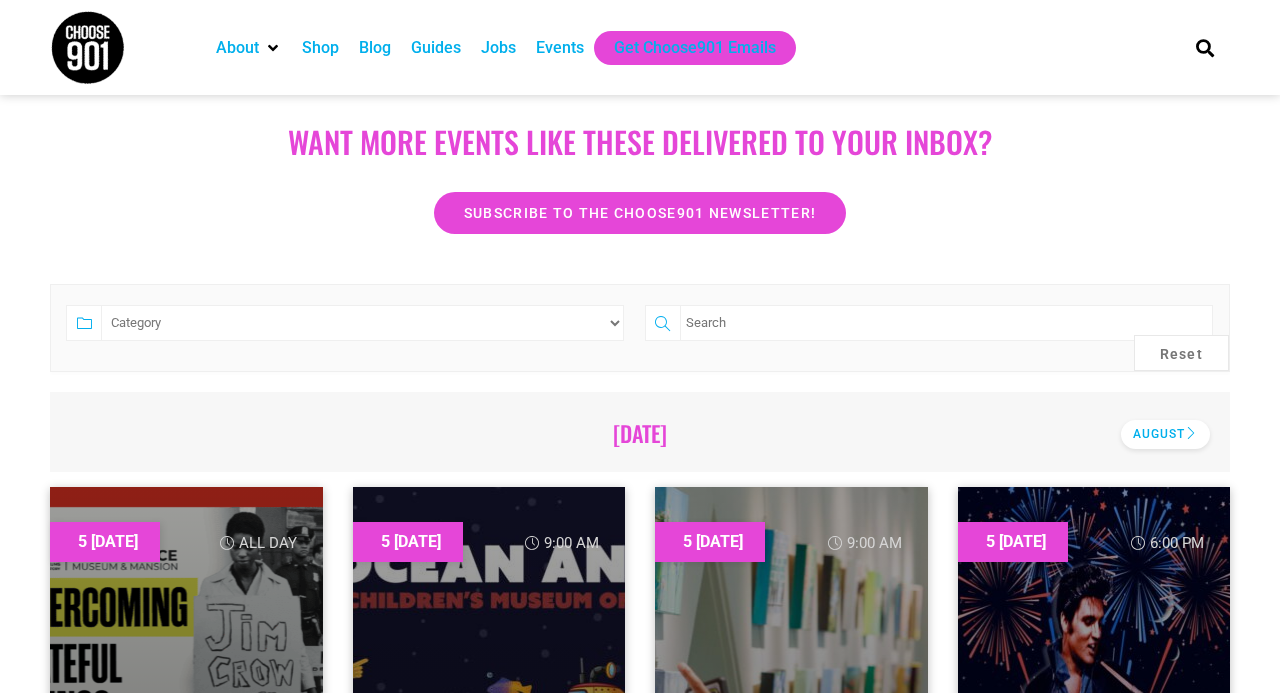 scroll, scrollTop: 280, scrollLeft: 0, axis: vertical 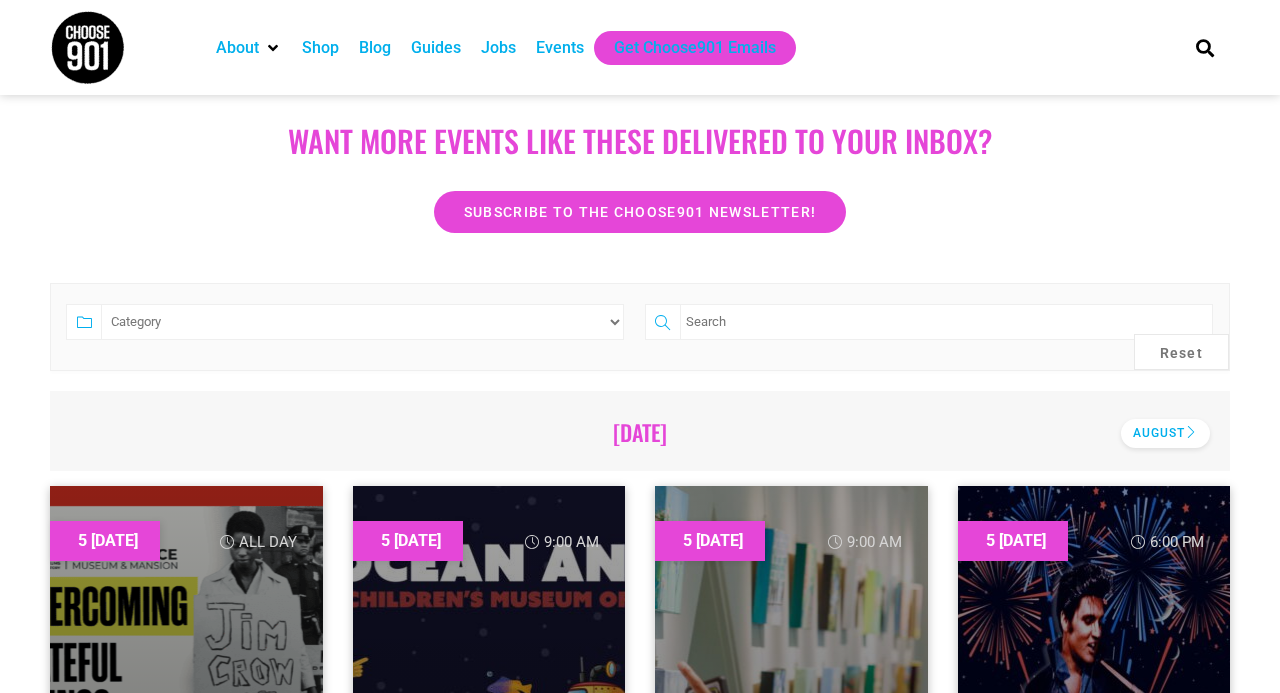 click on "August" at bounding box center (1165, 433) 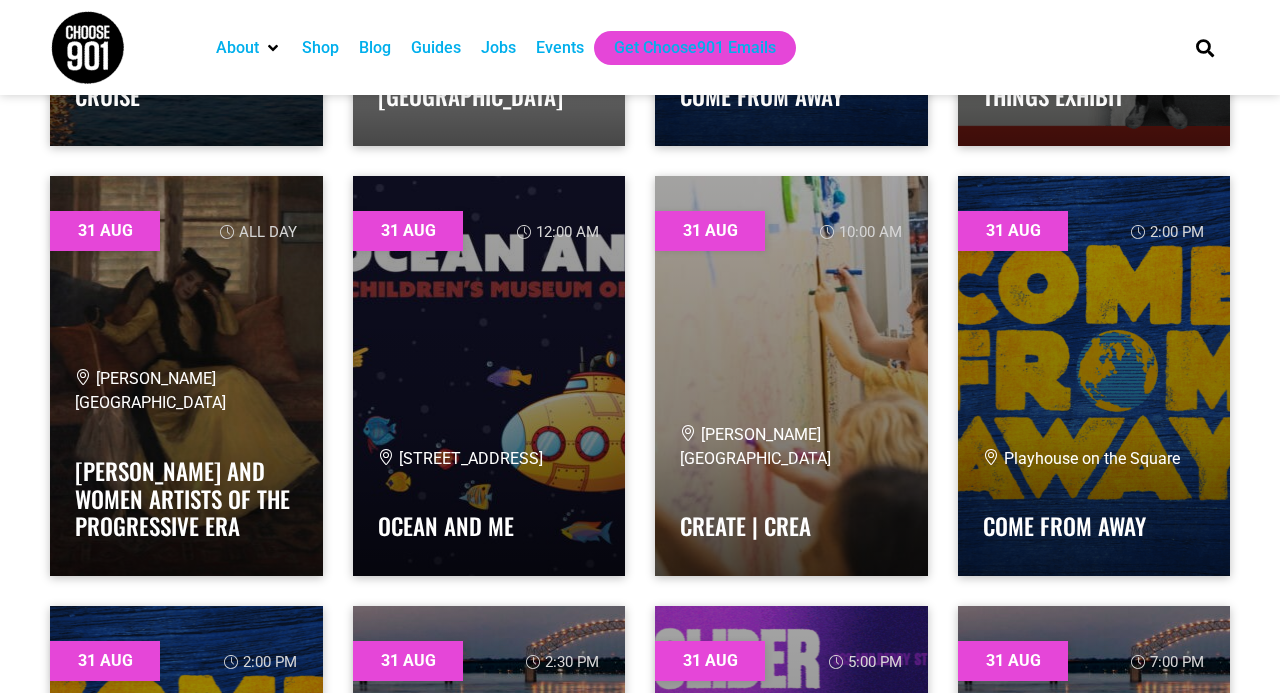 scroll, scrollTop: 33665, scrollLeft: 0, axis: vertical 